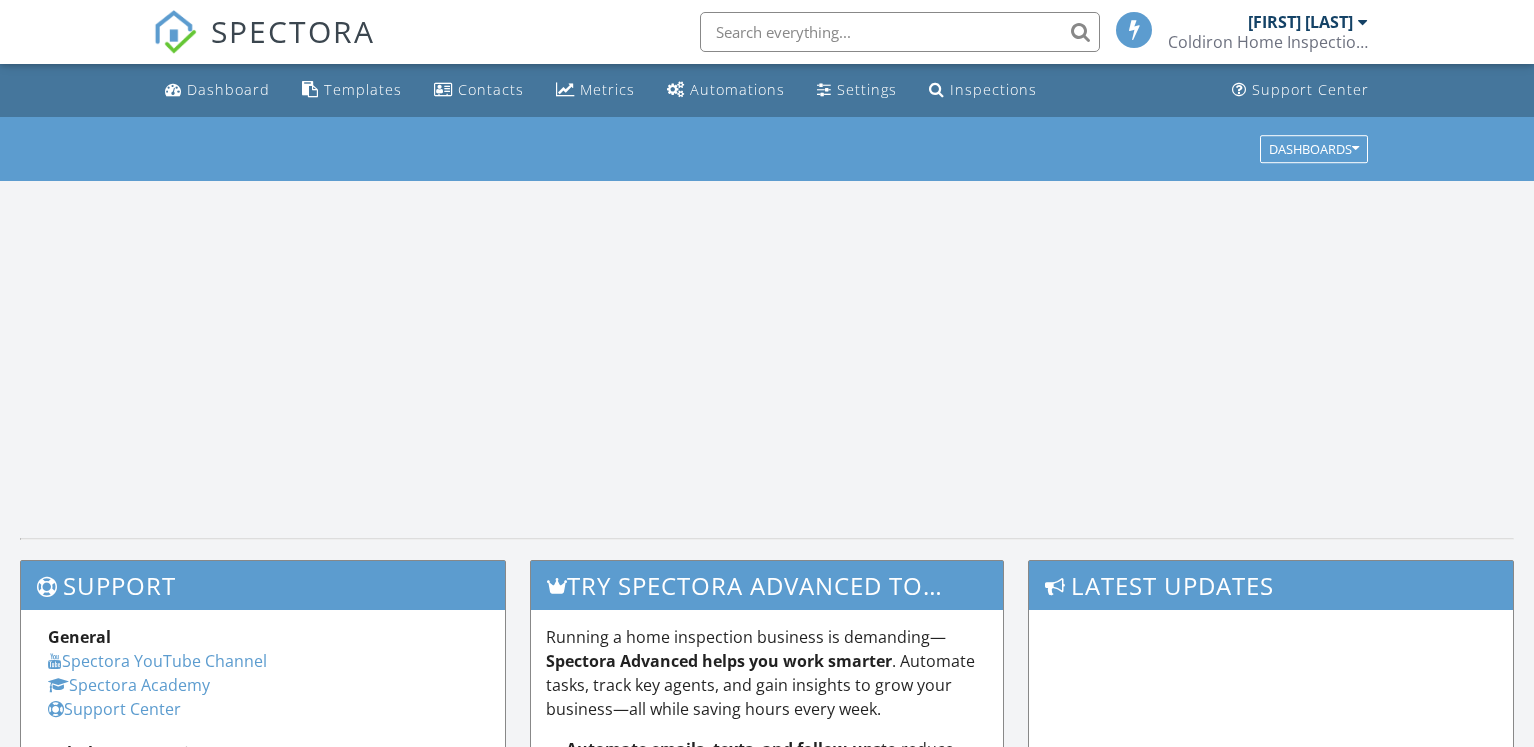 scroll, scrollTop: 0, scrollLeft: 0, axis: both 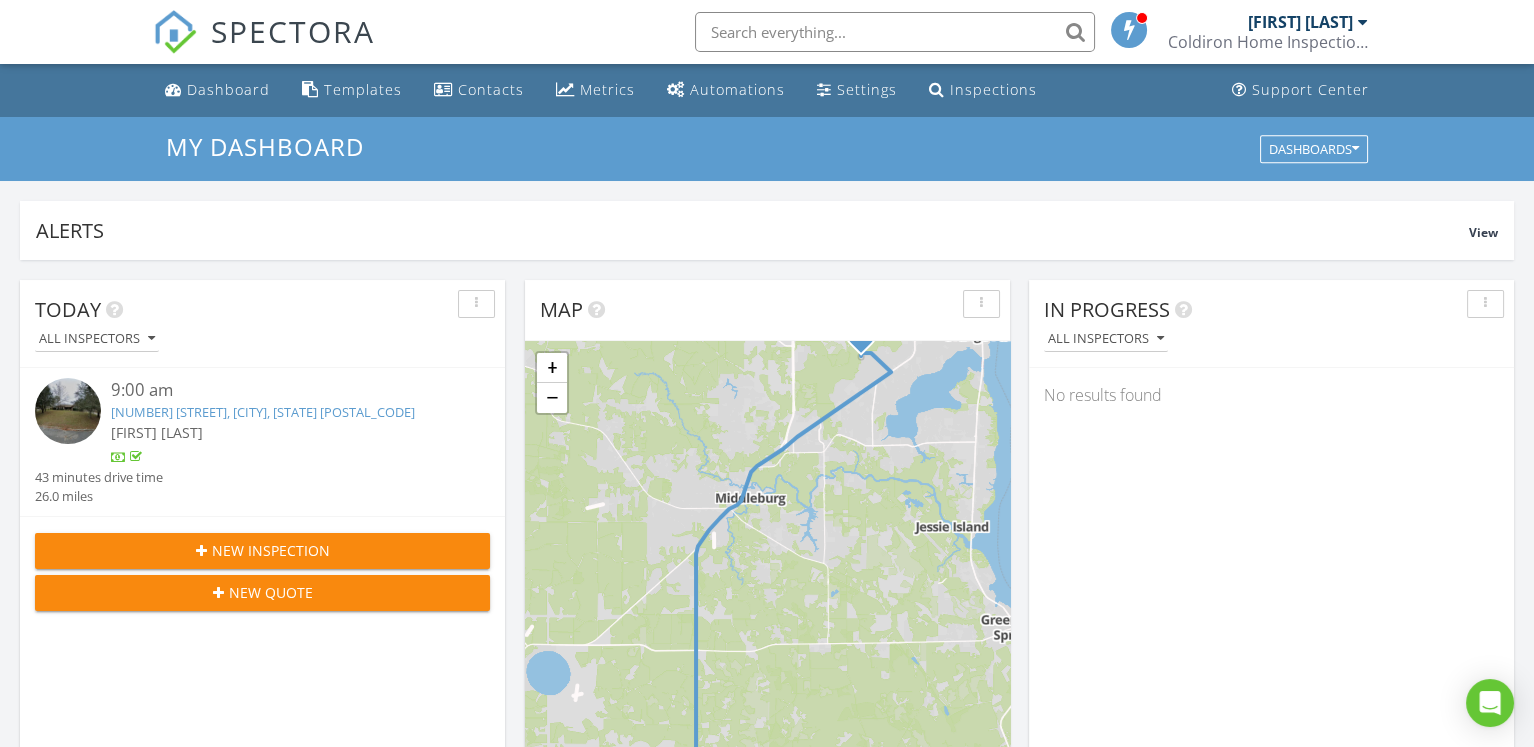click on "New Inspection" at bounding box center [262, 550] 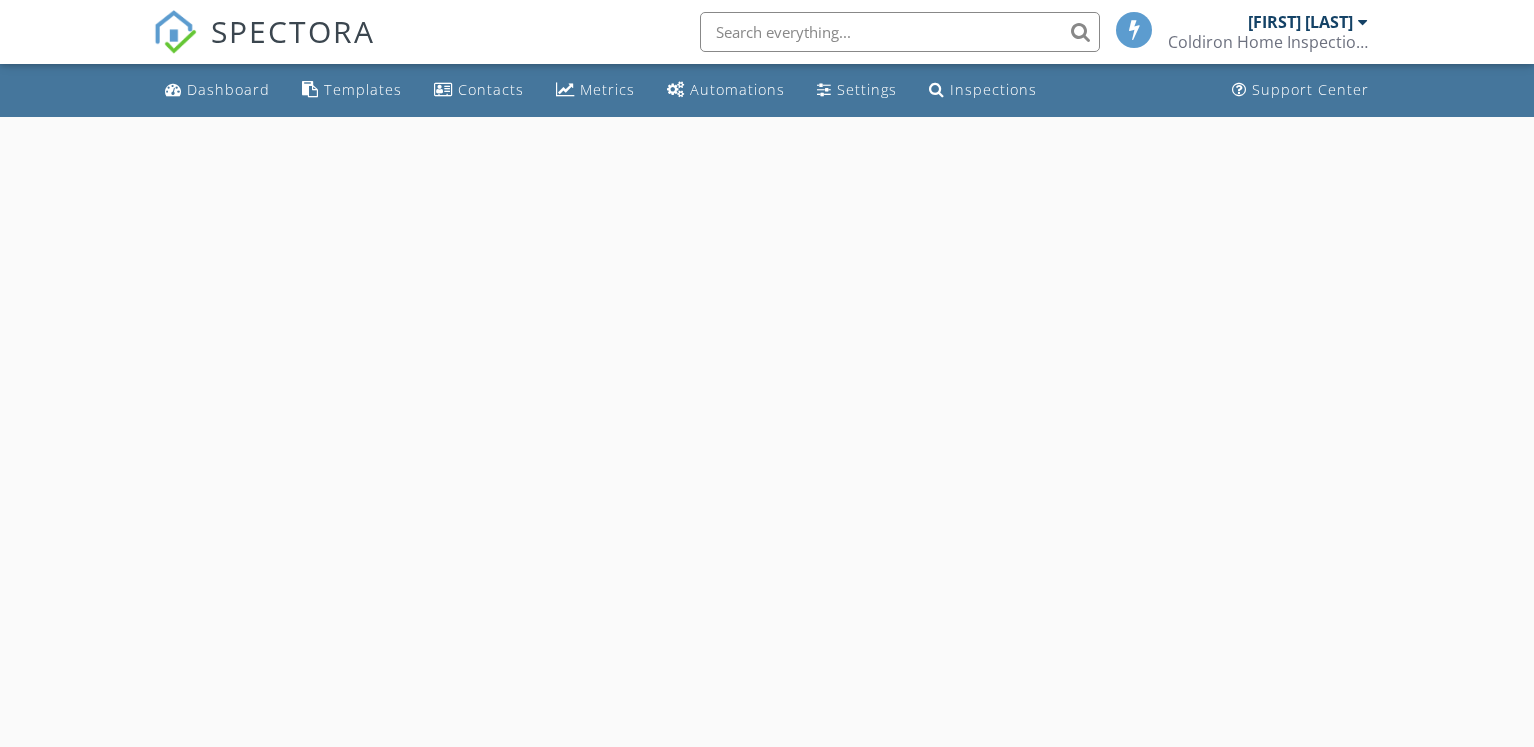 scroll, scrollTop: 0, scrollLeft: 0, axis: both 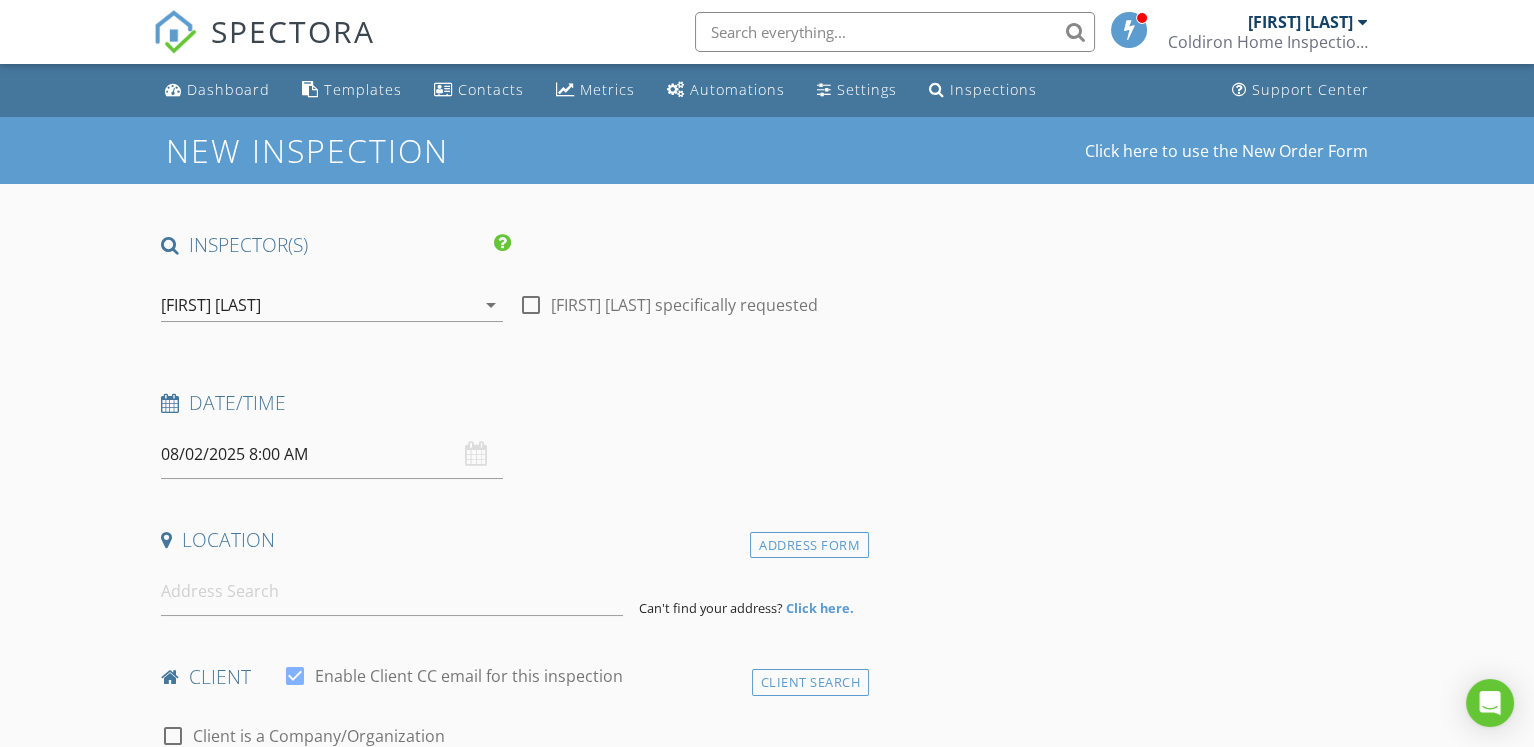 click on "08/02/2025 8:00 AM" 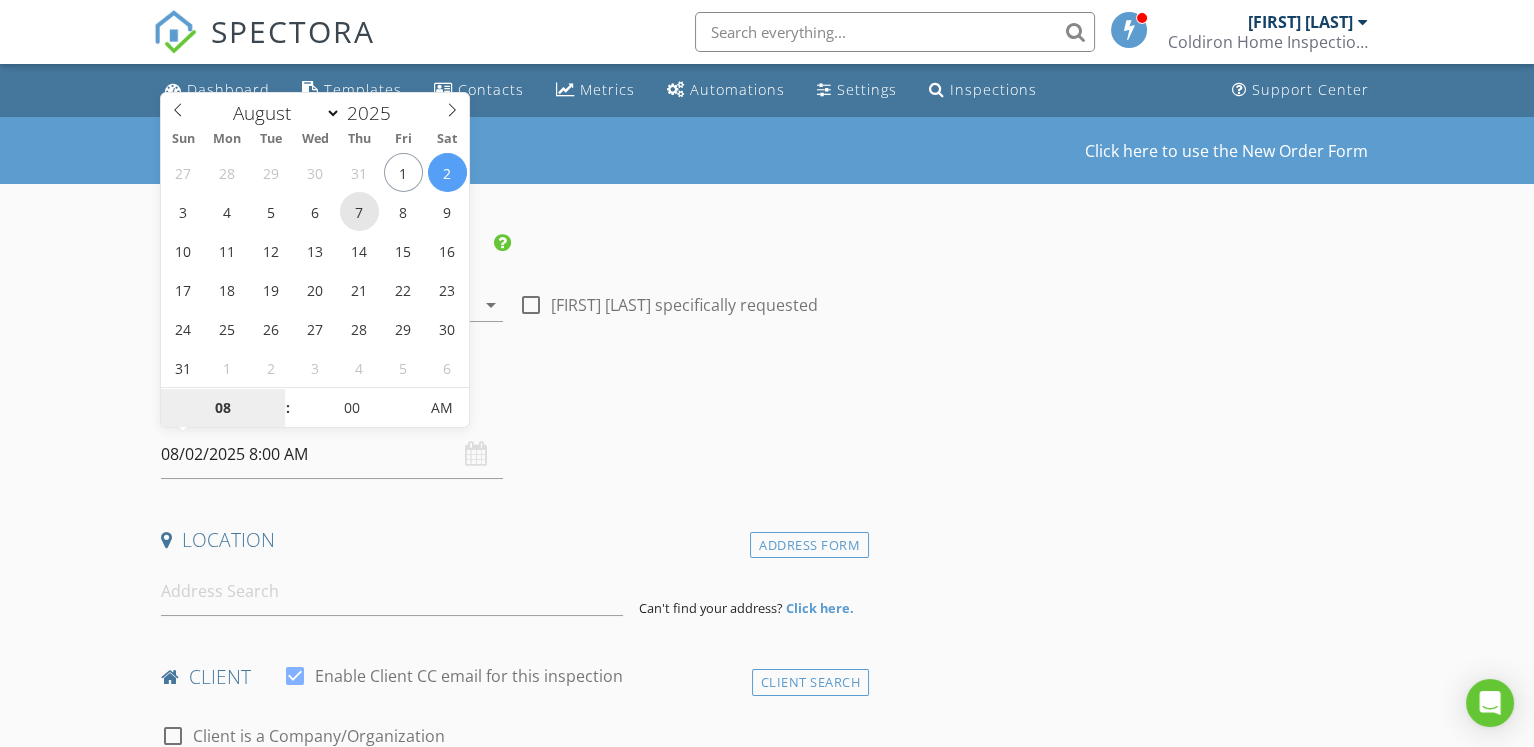 type on "08/07/2025 8:00 AM" 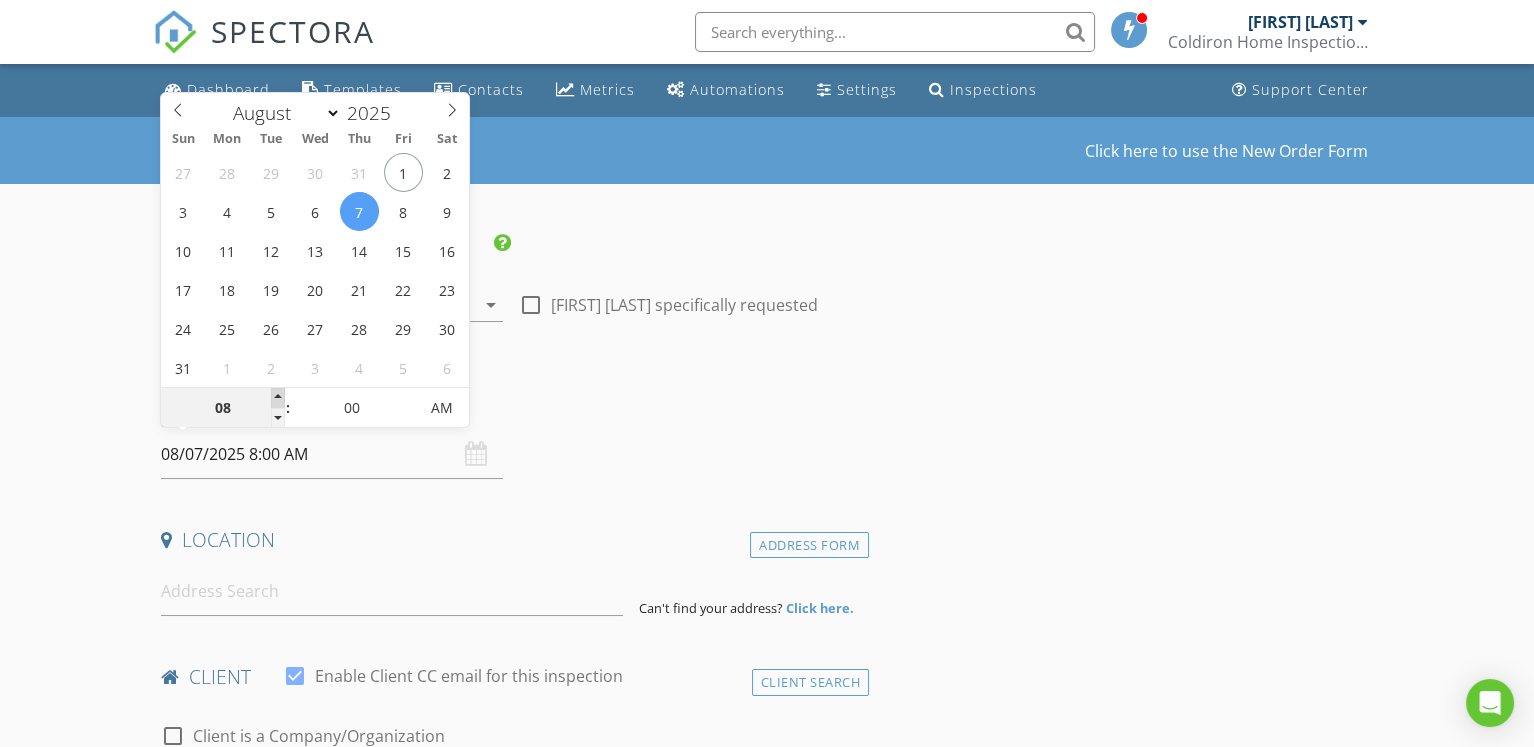 type on "09" 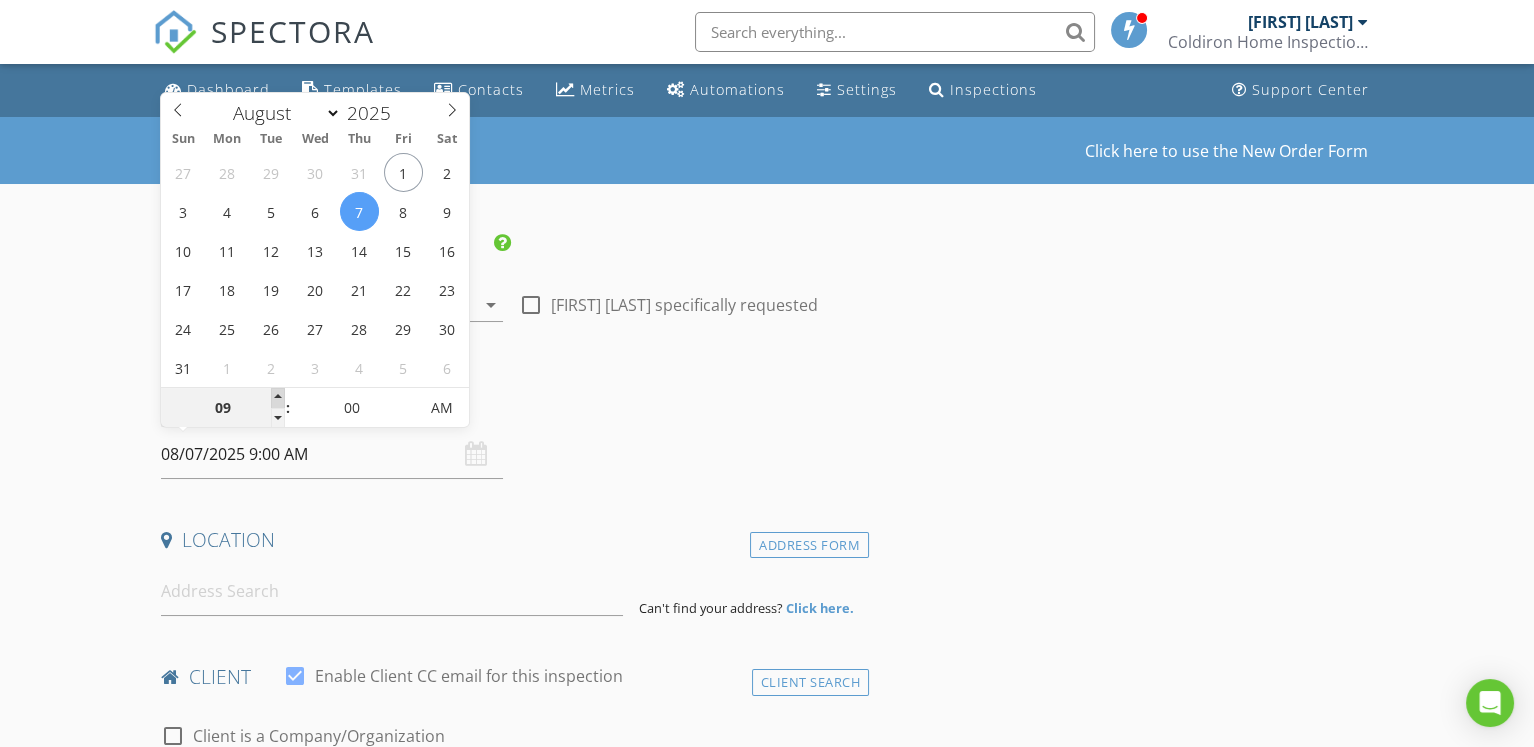 click at bounding box center (278, 398) 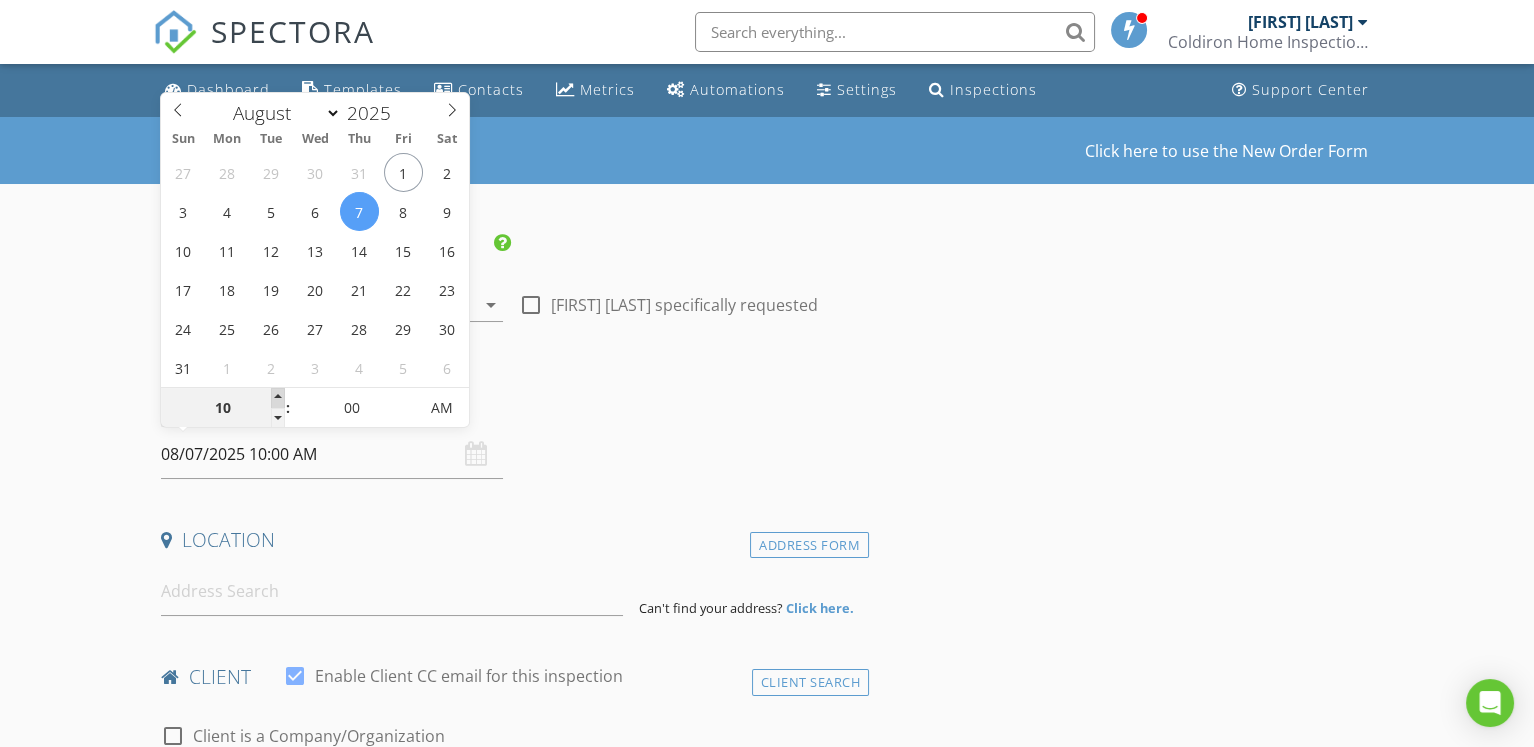 click at bounding box center [278, 398] 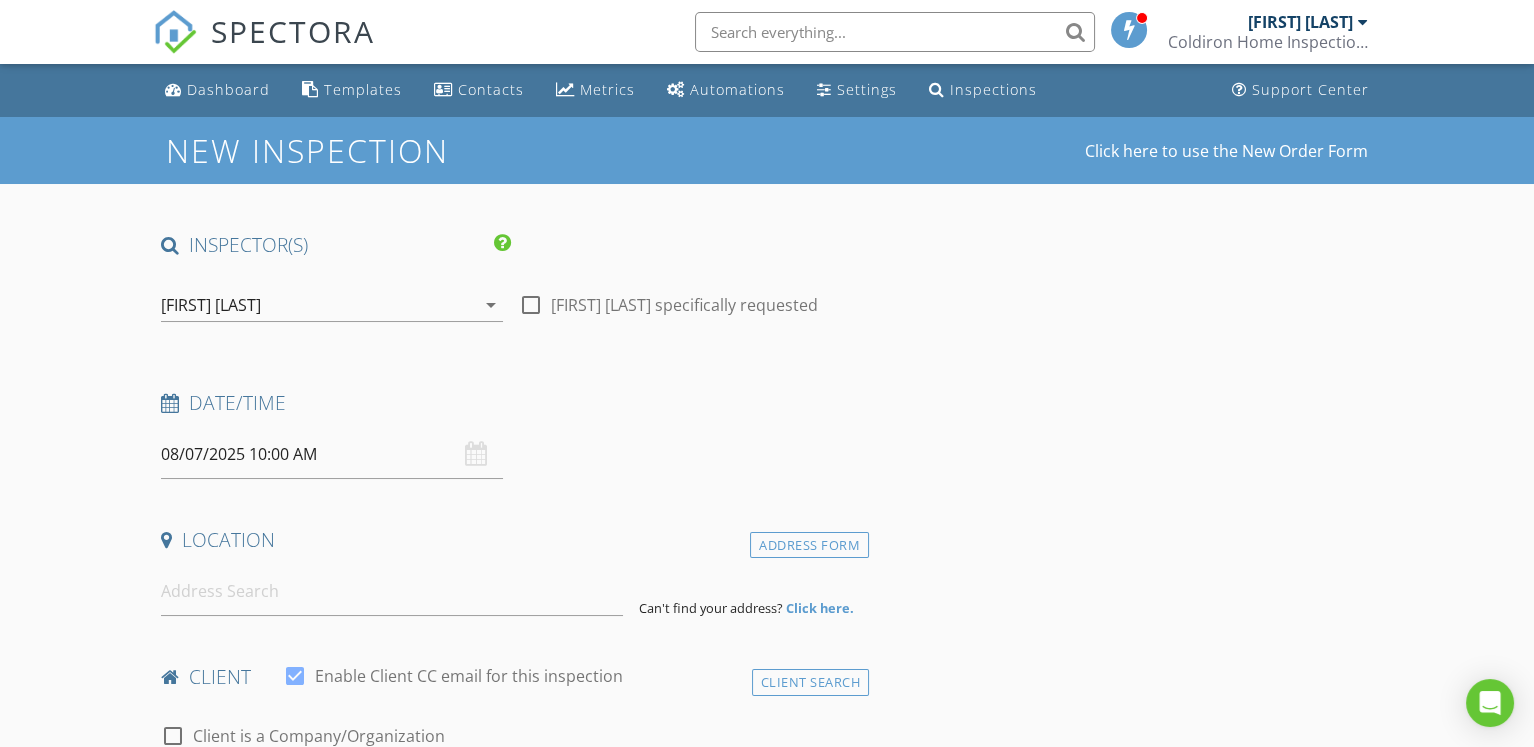 click on "Date/Time" at bounding box center [511, 410] 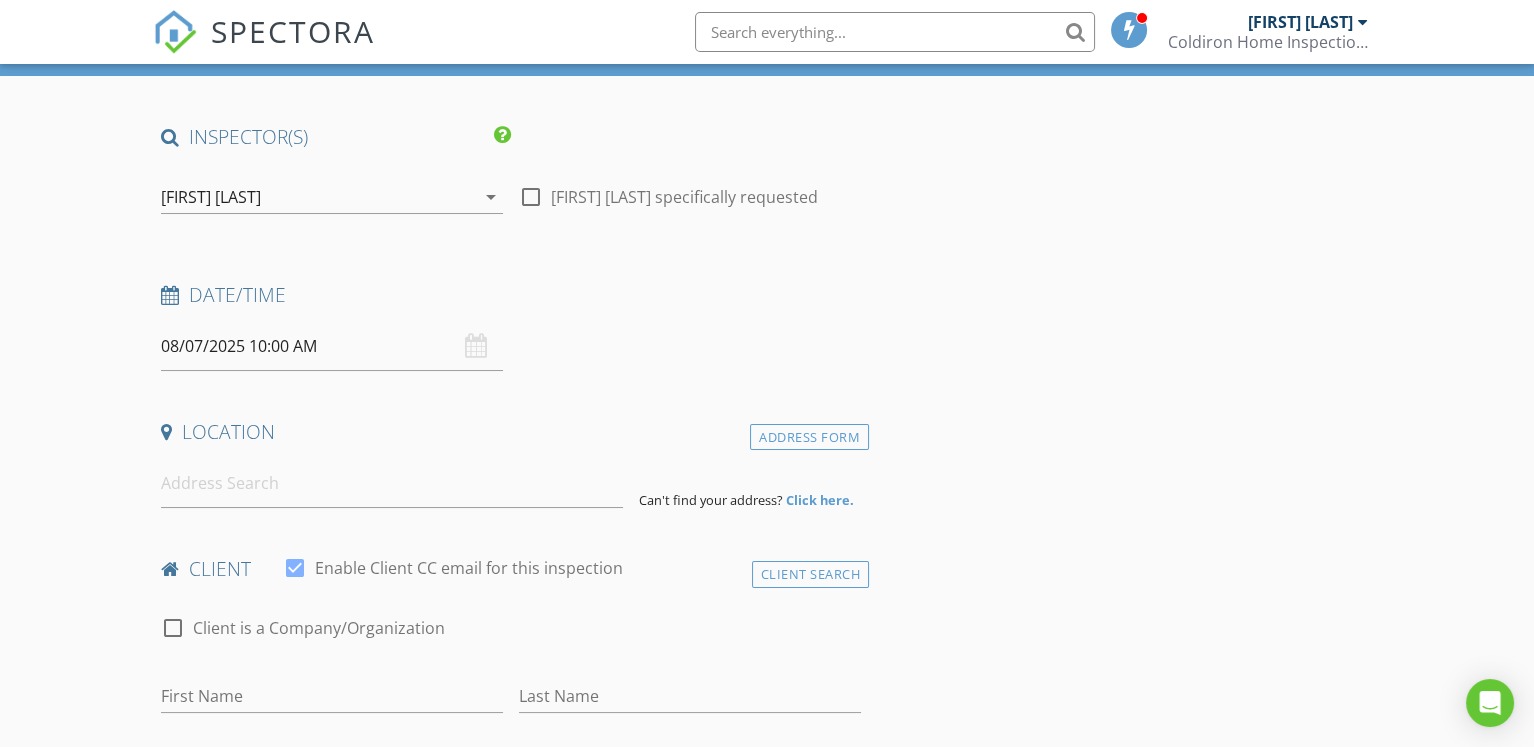 scroll, scrollTop: 112, scrollLeft: 0, axis: vertical 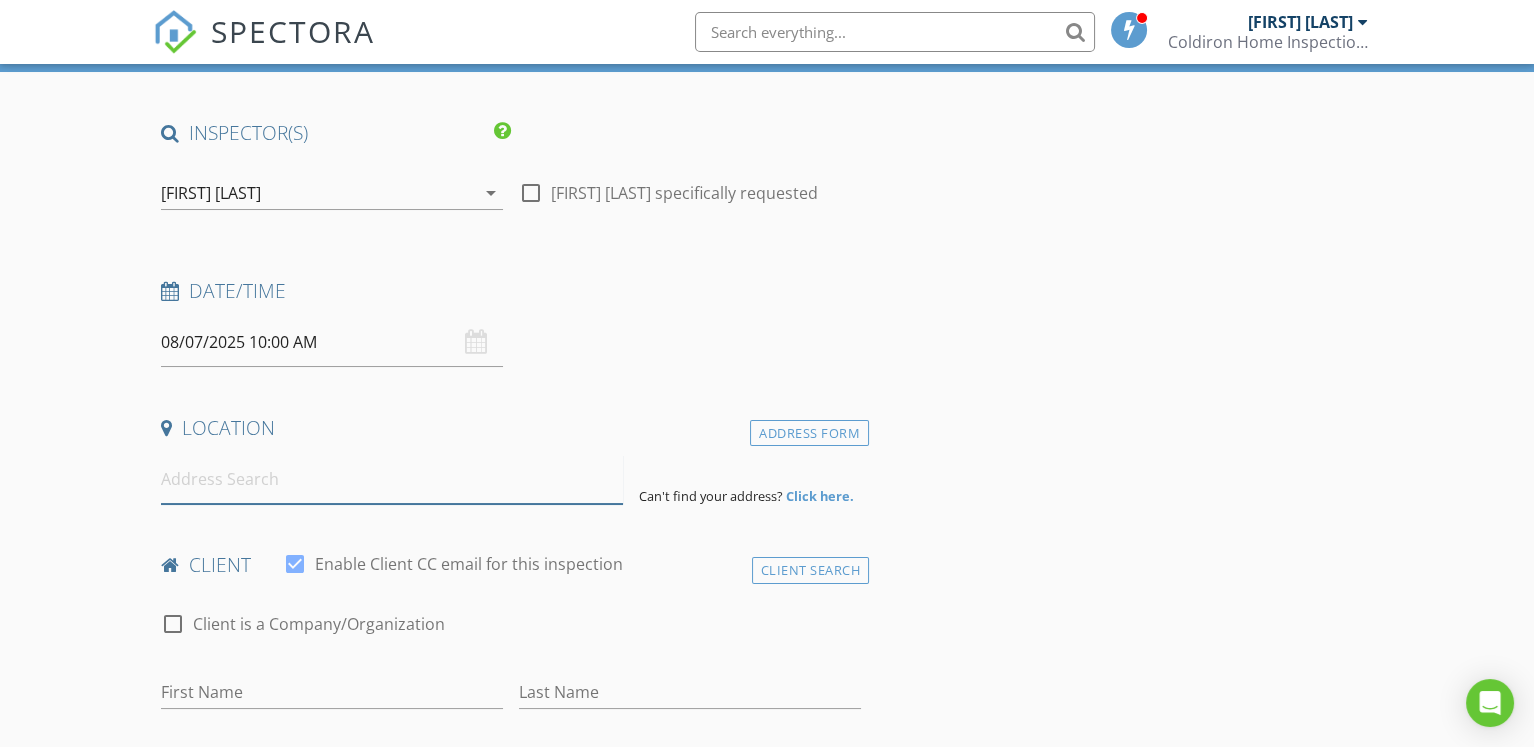 click at bounding box center [391, 479] 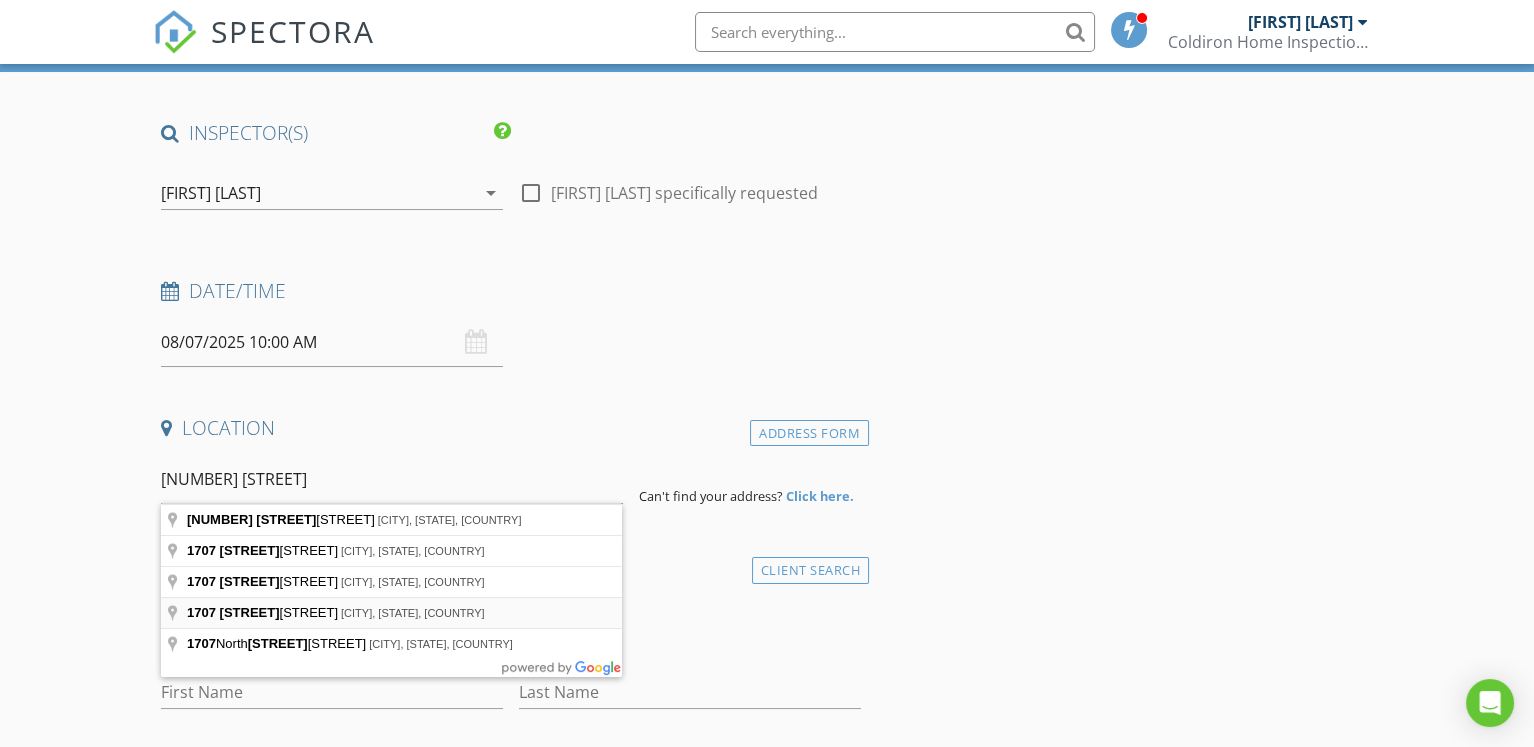 type on "1707 Azalea Drive, Jacksonville Beach, FL, USA" 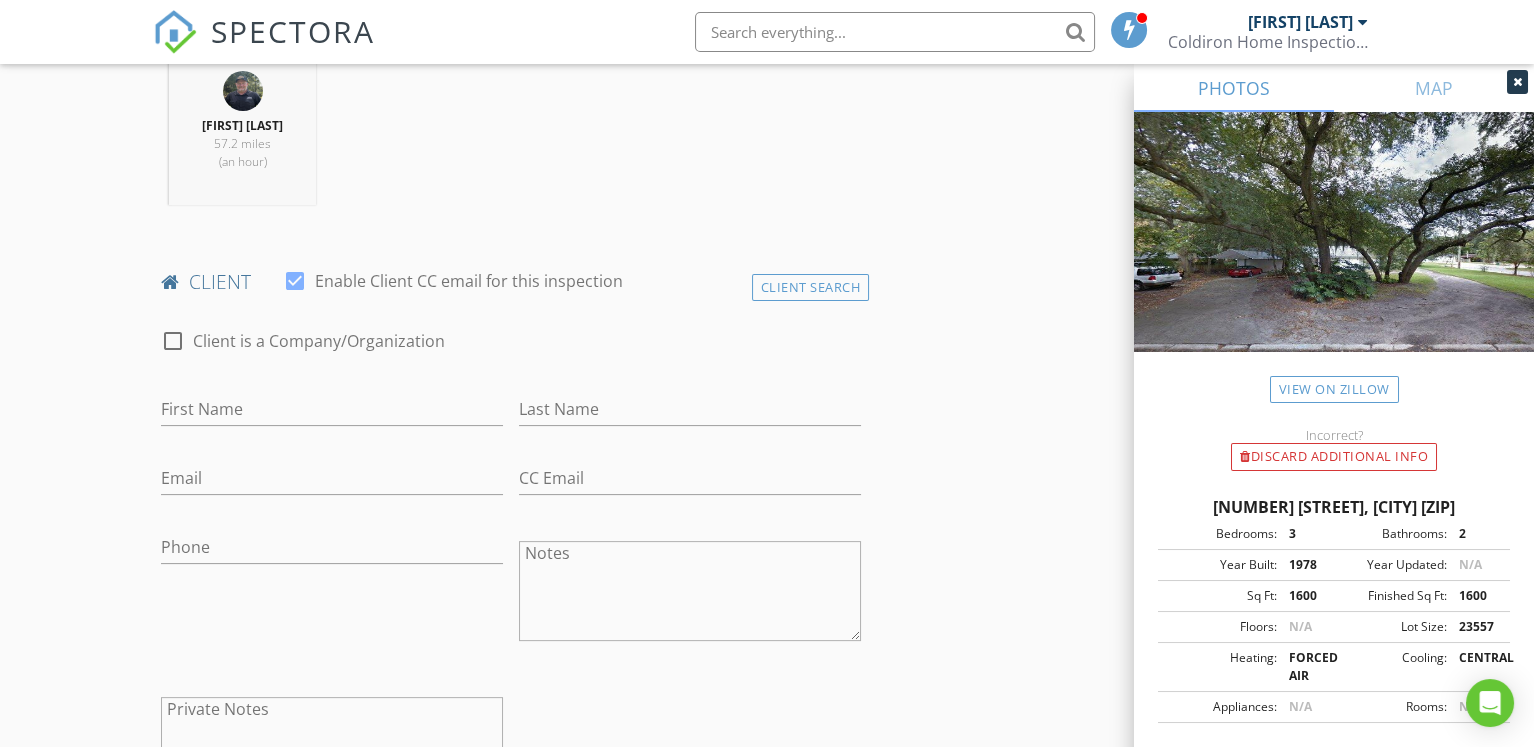 scroll, scrollTop: 901, scrollLeft: 0, axis: vertical 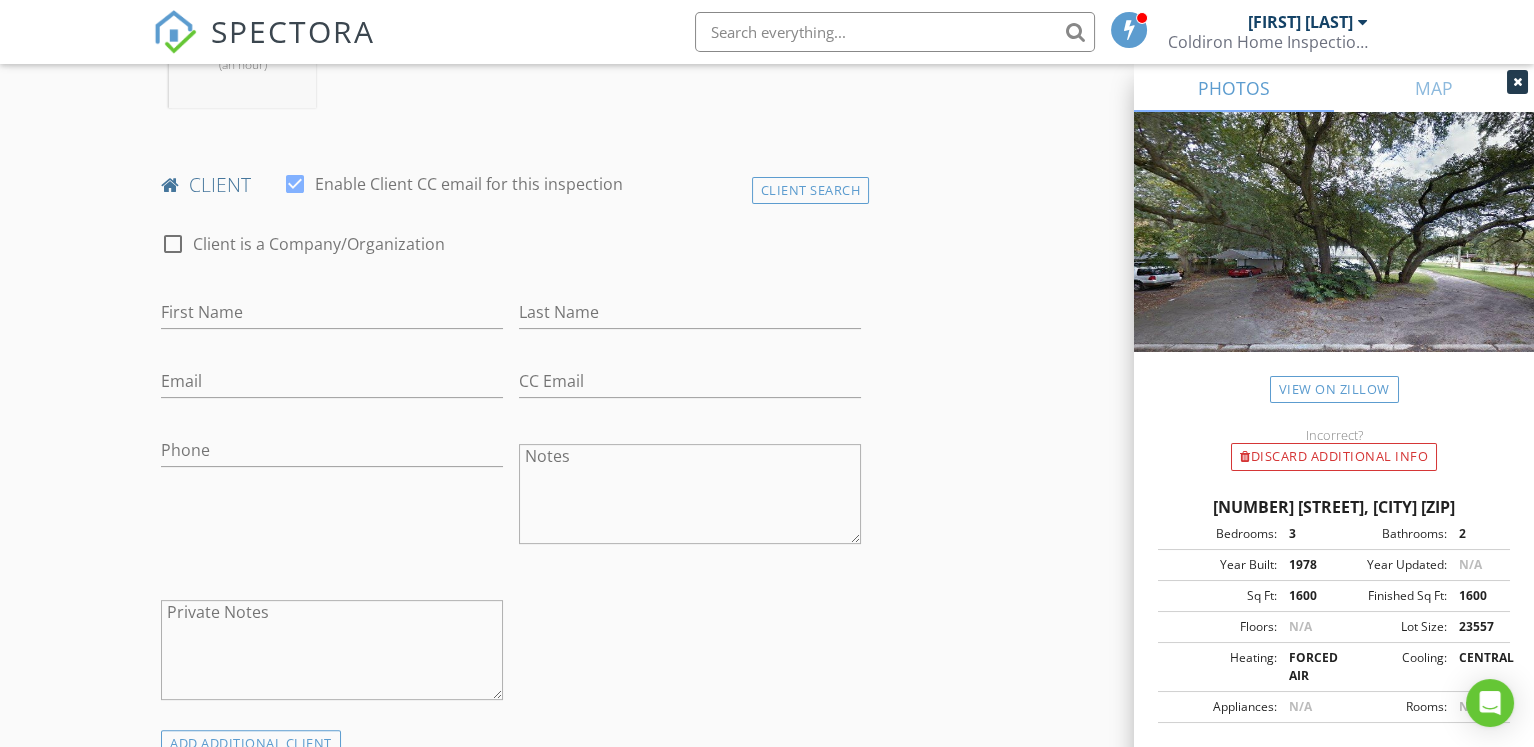 click at bounding box center [1517, 82] 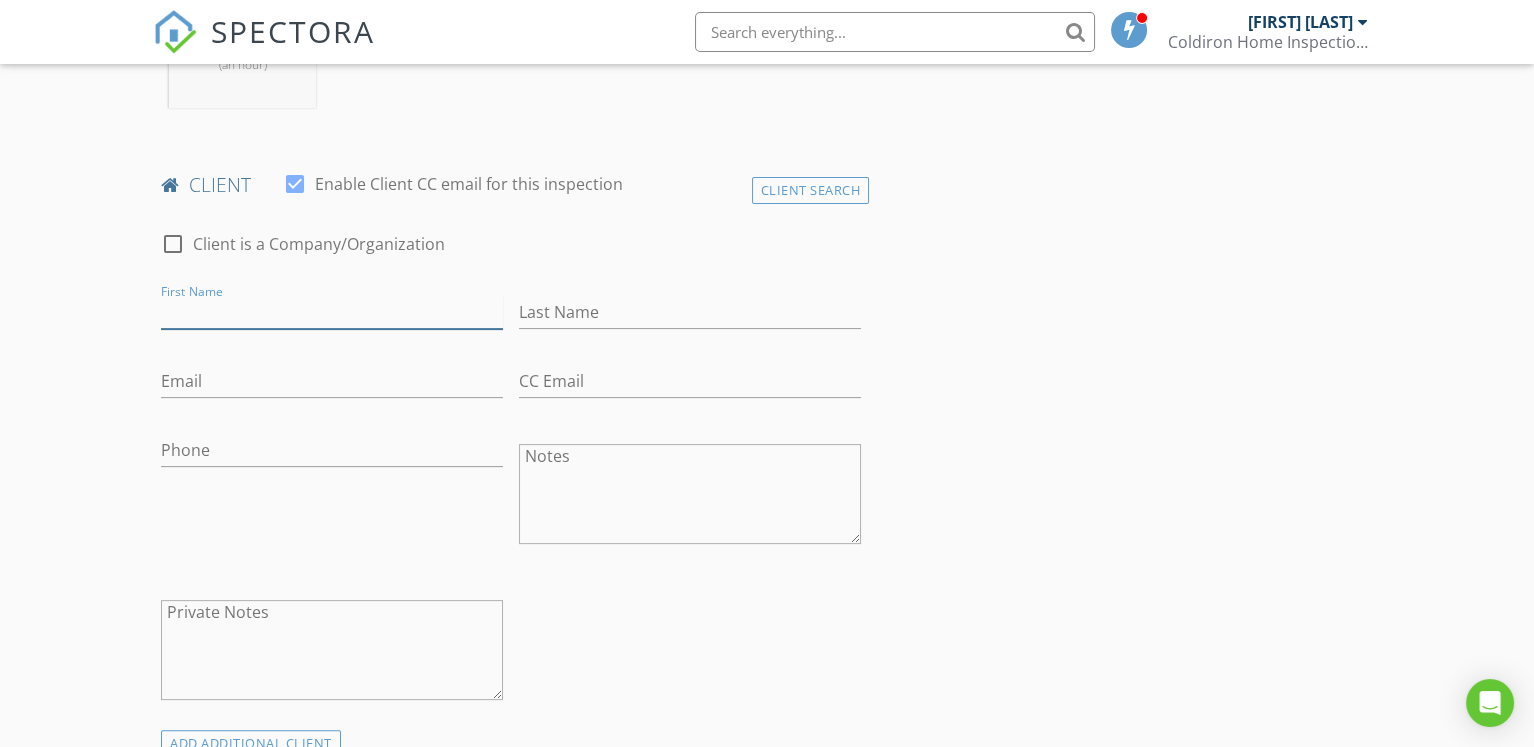 click on "First Name" at bounding box center (332, 312) 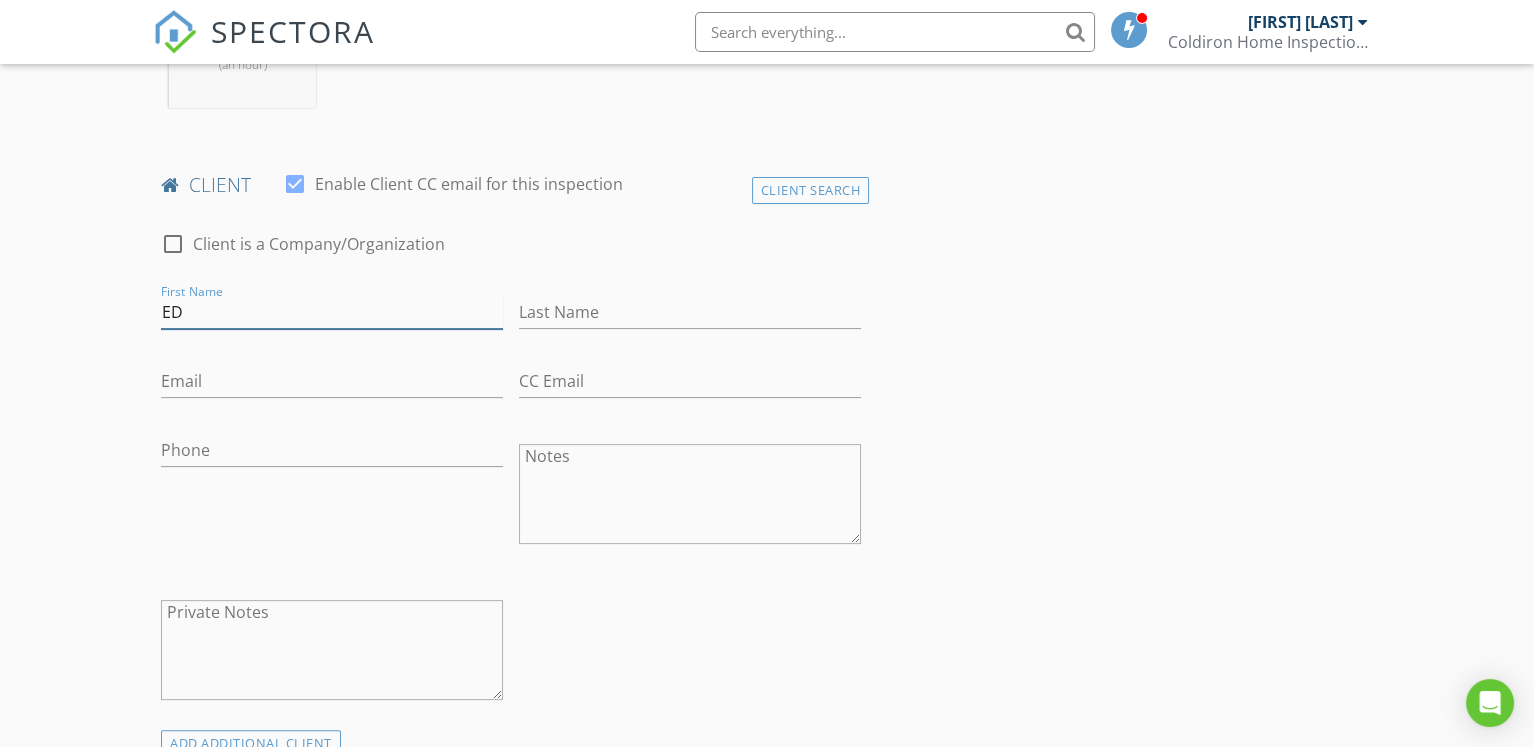 type on "[FIRST]" 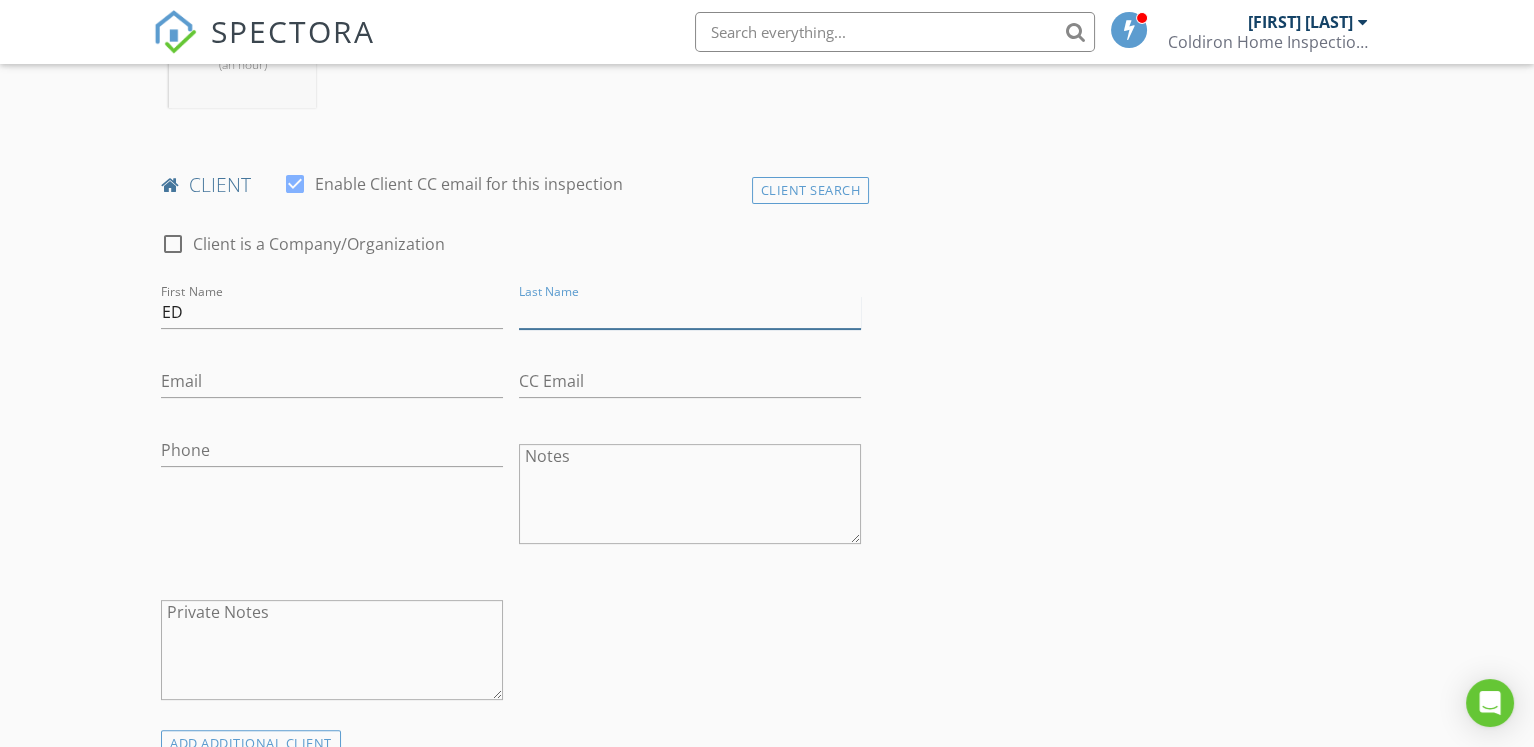 click on "Last Name" at bounding box center (690, 312) 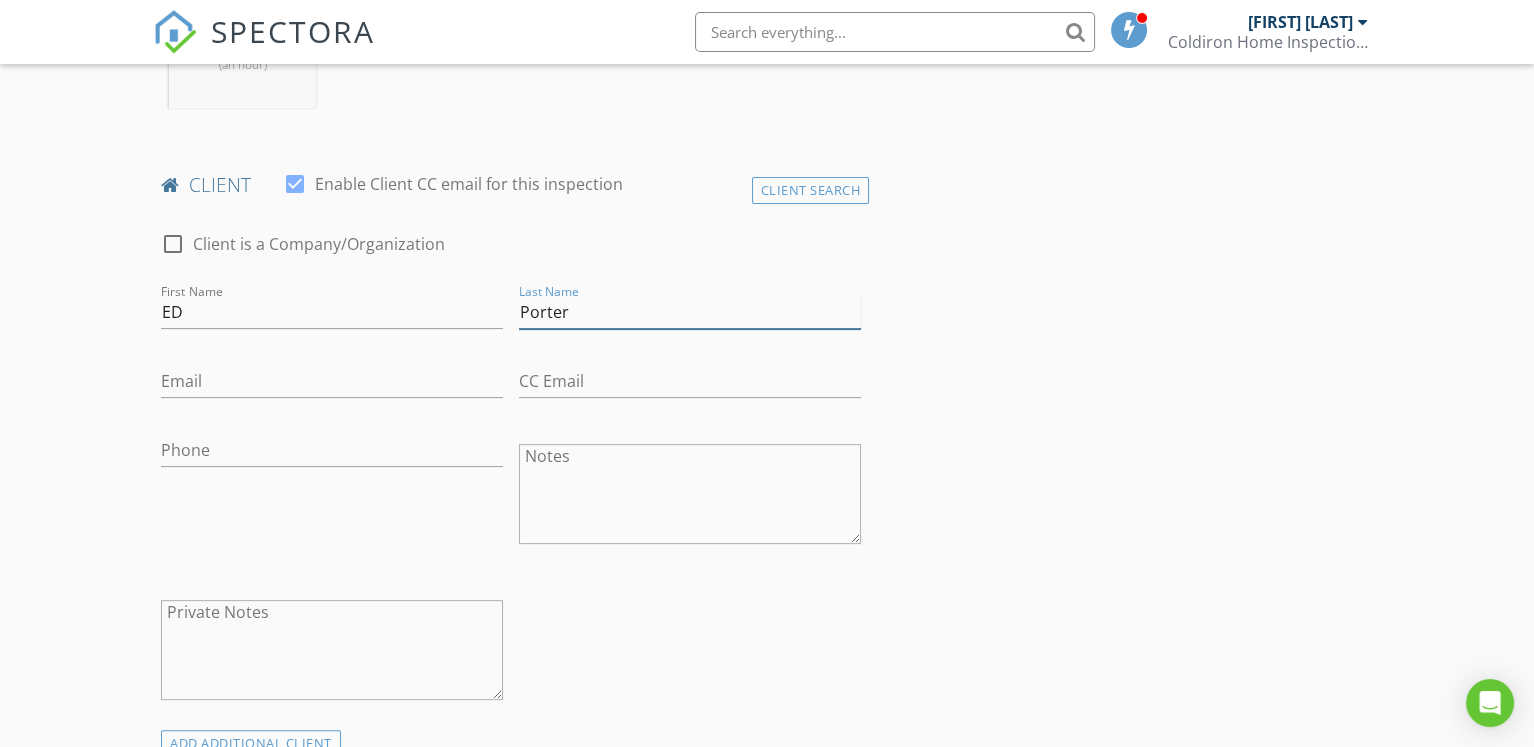 type on "Porter" 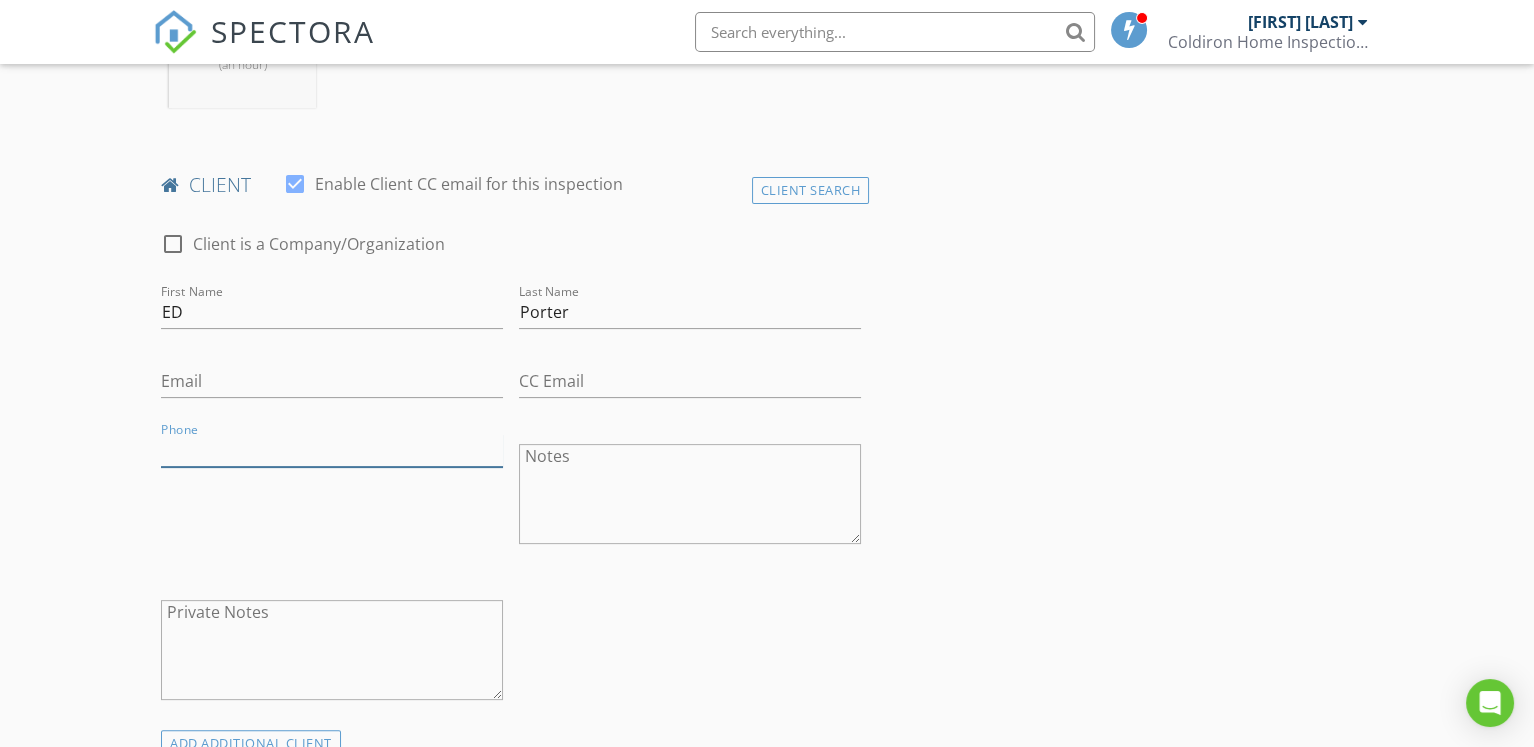 click on "Phone" at bounding box center (332, 450) 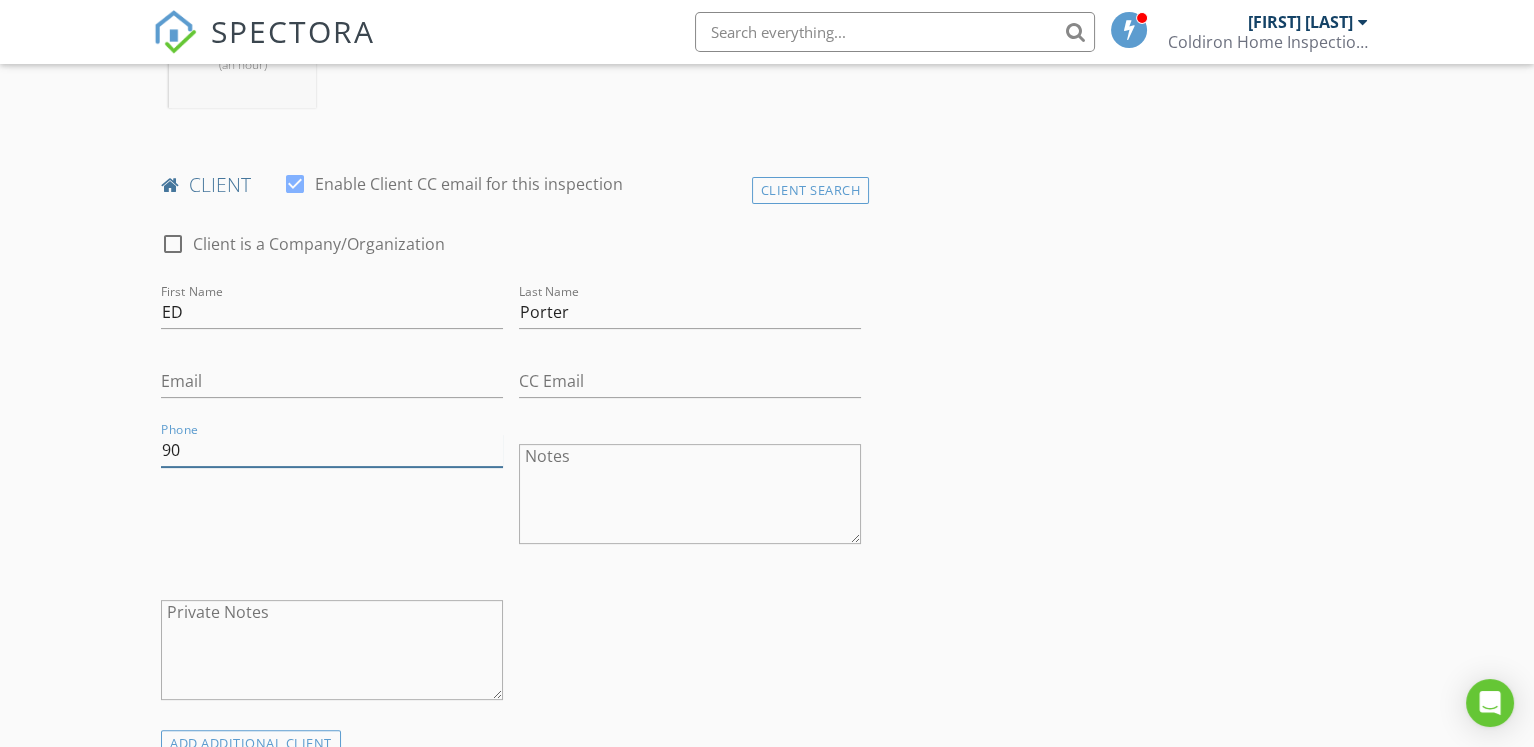 type on "9" 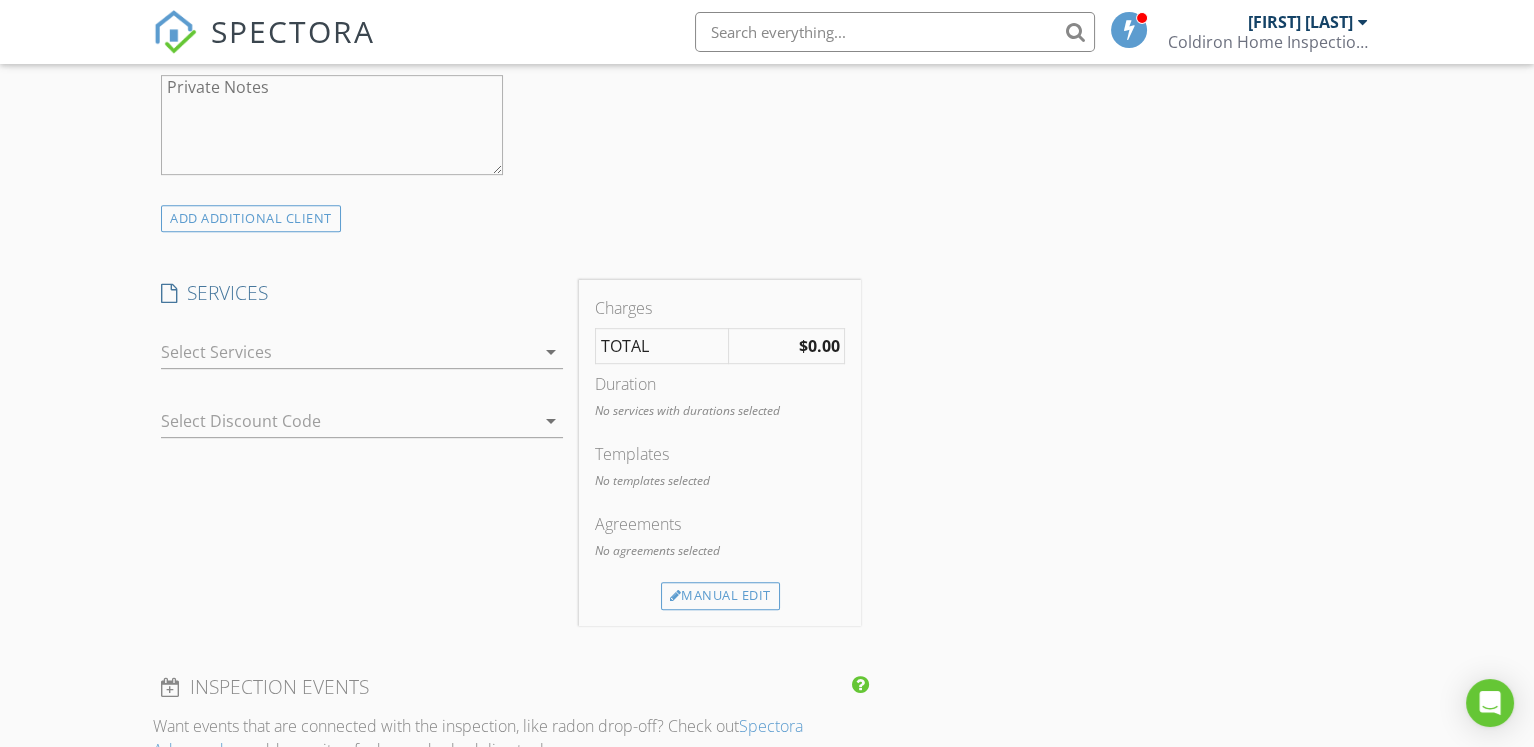 scroll, scrollTop: 1428, scrollLeft: 0, axis: vertical 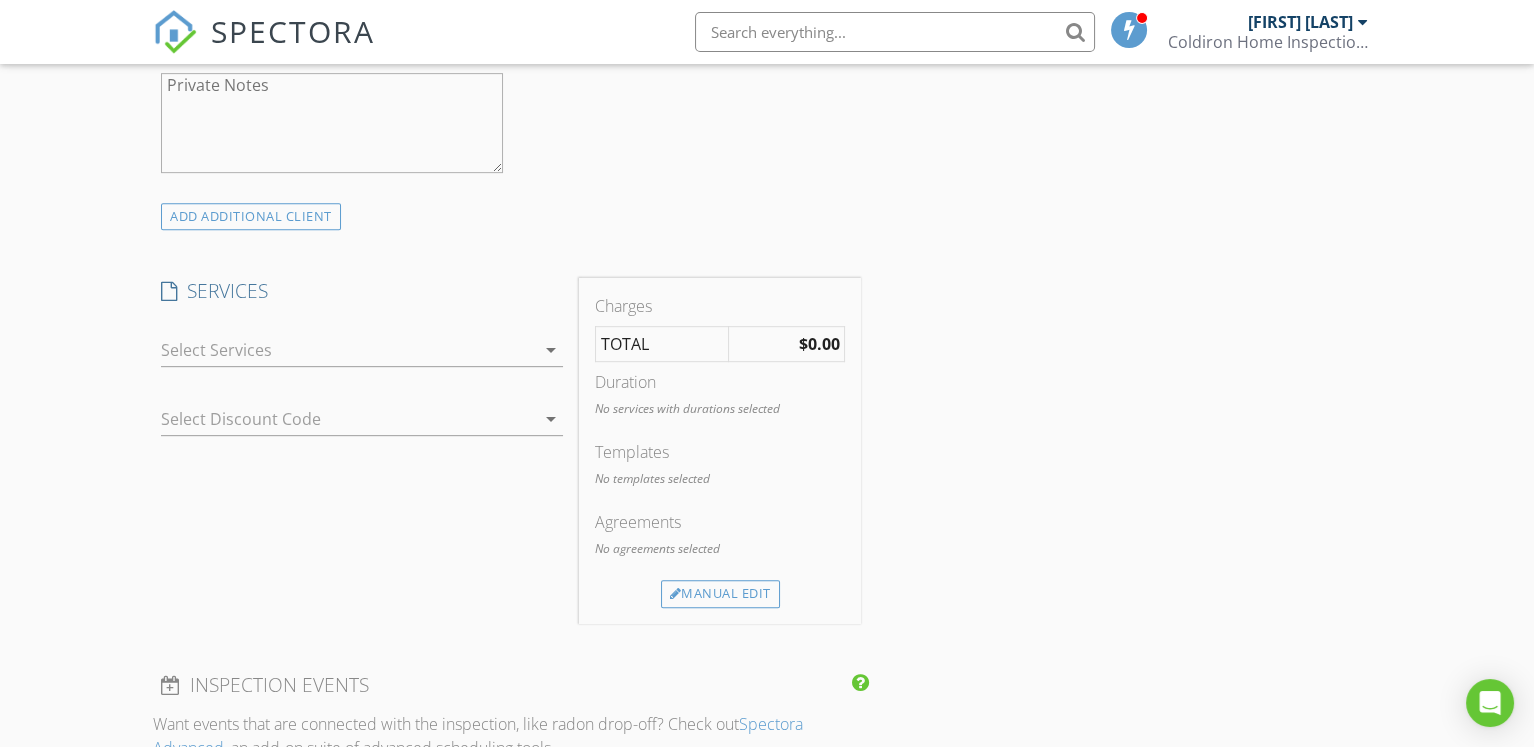 type on "[PHONE]" 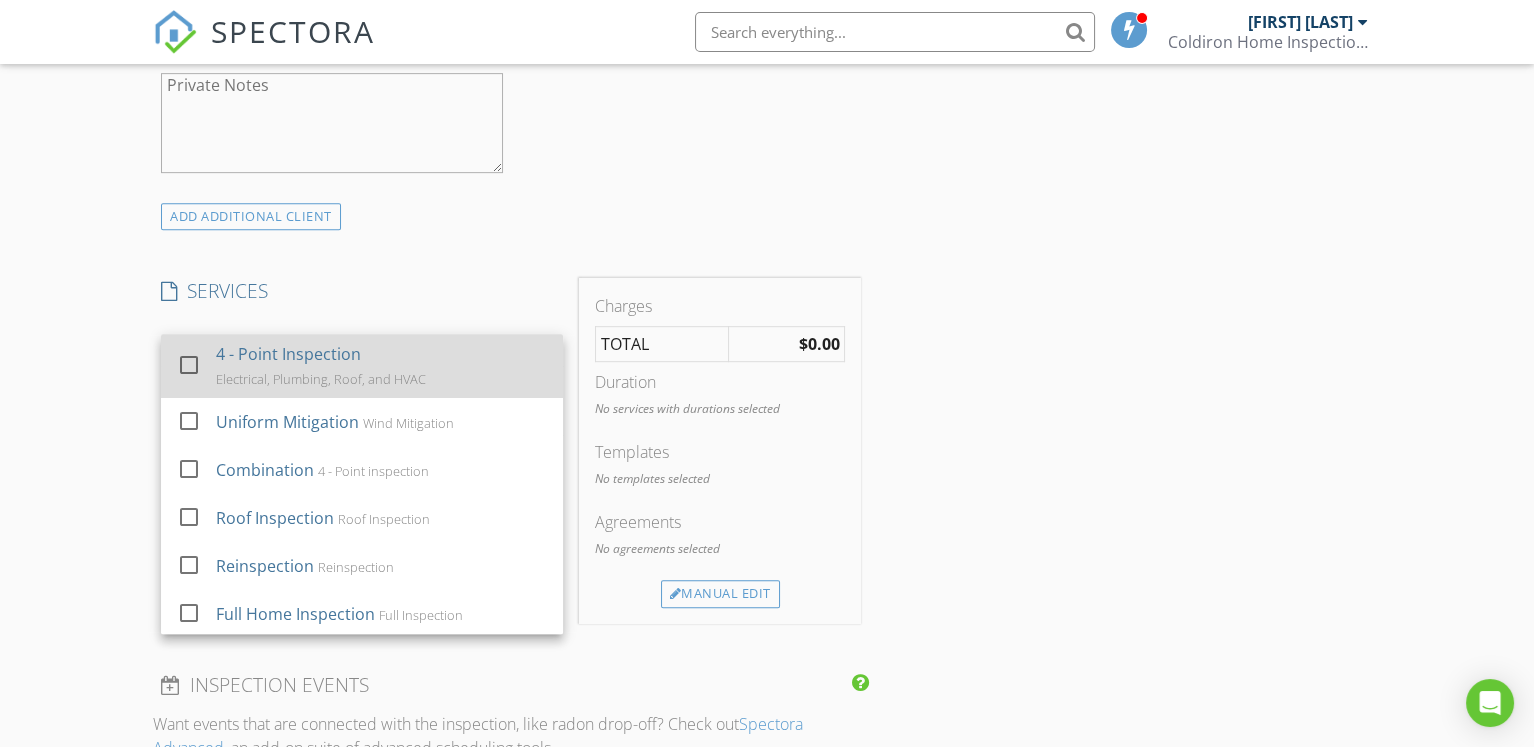 click on "Electrical, Plumbing, Roof, and HVAC" at bounding box center (321, 379) 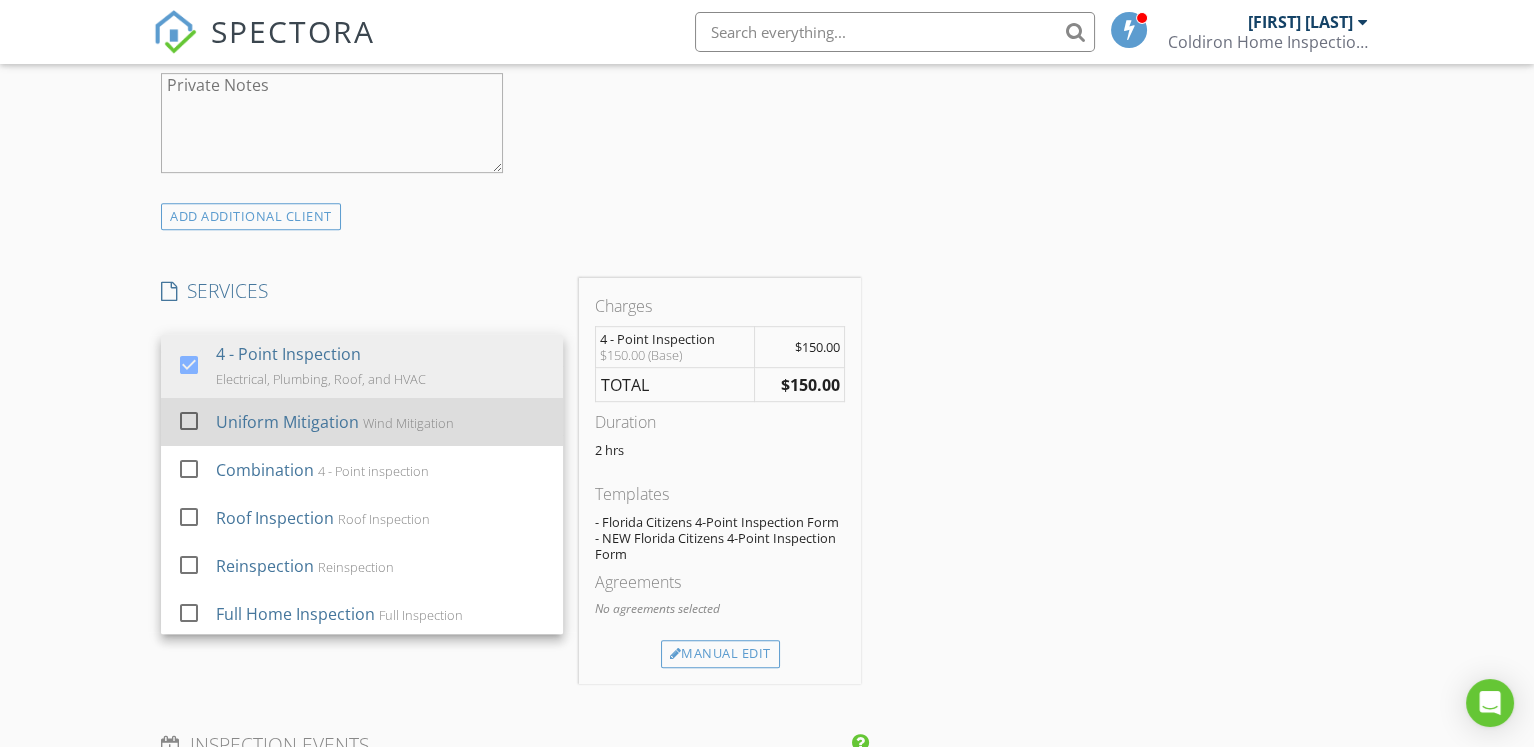 click on "Uniform Mitigation" at bounding box center (287, 422) 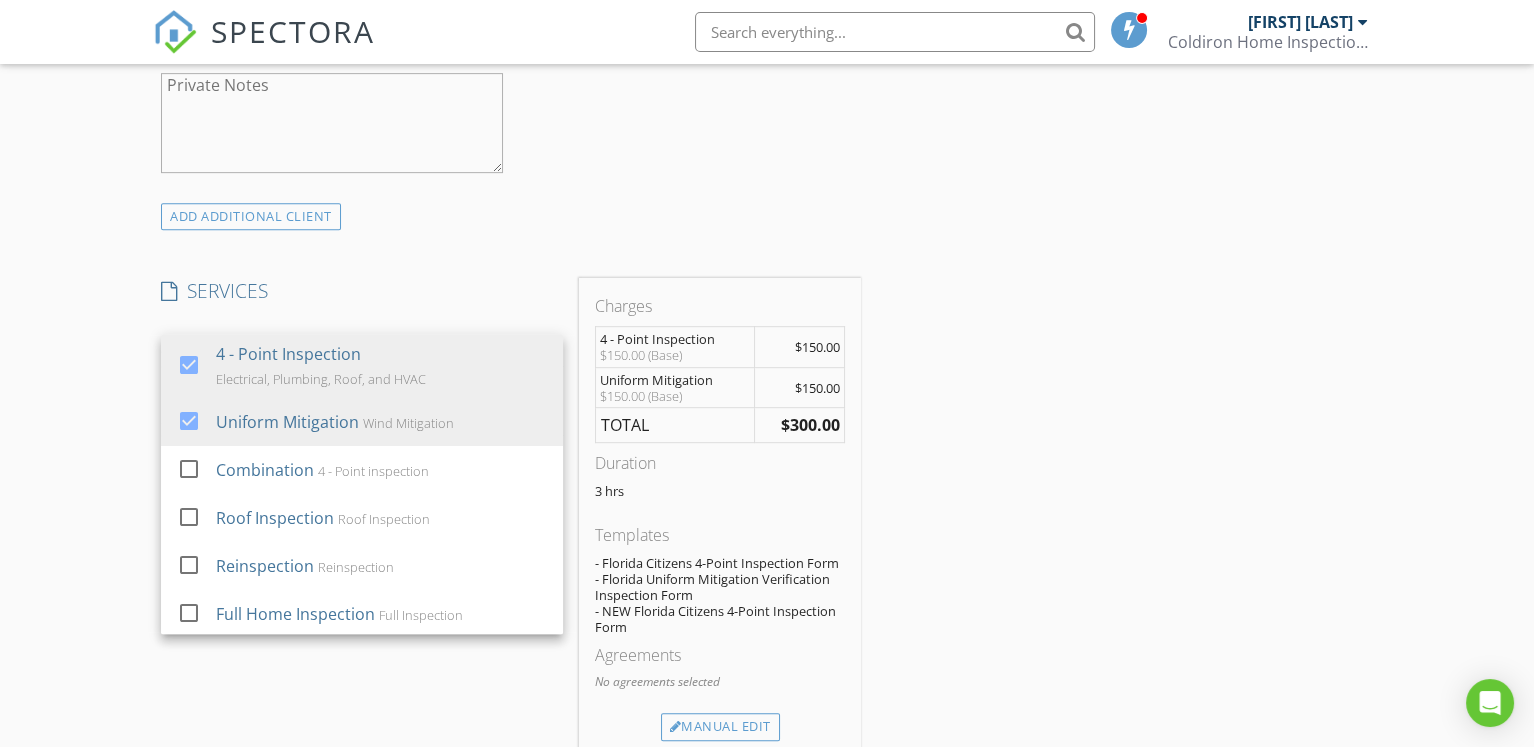click on "check_box_outline_blank Client is a Company/Organization     First Name ED   Last Name Porter   Email   CC Email   Phone 904-591-1263           Notes   Private Notes" at bounding box center [511, -56] 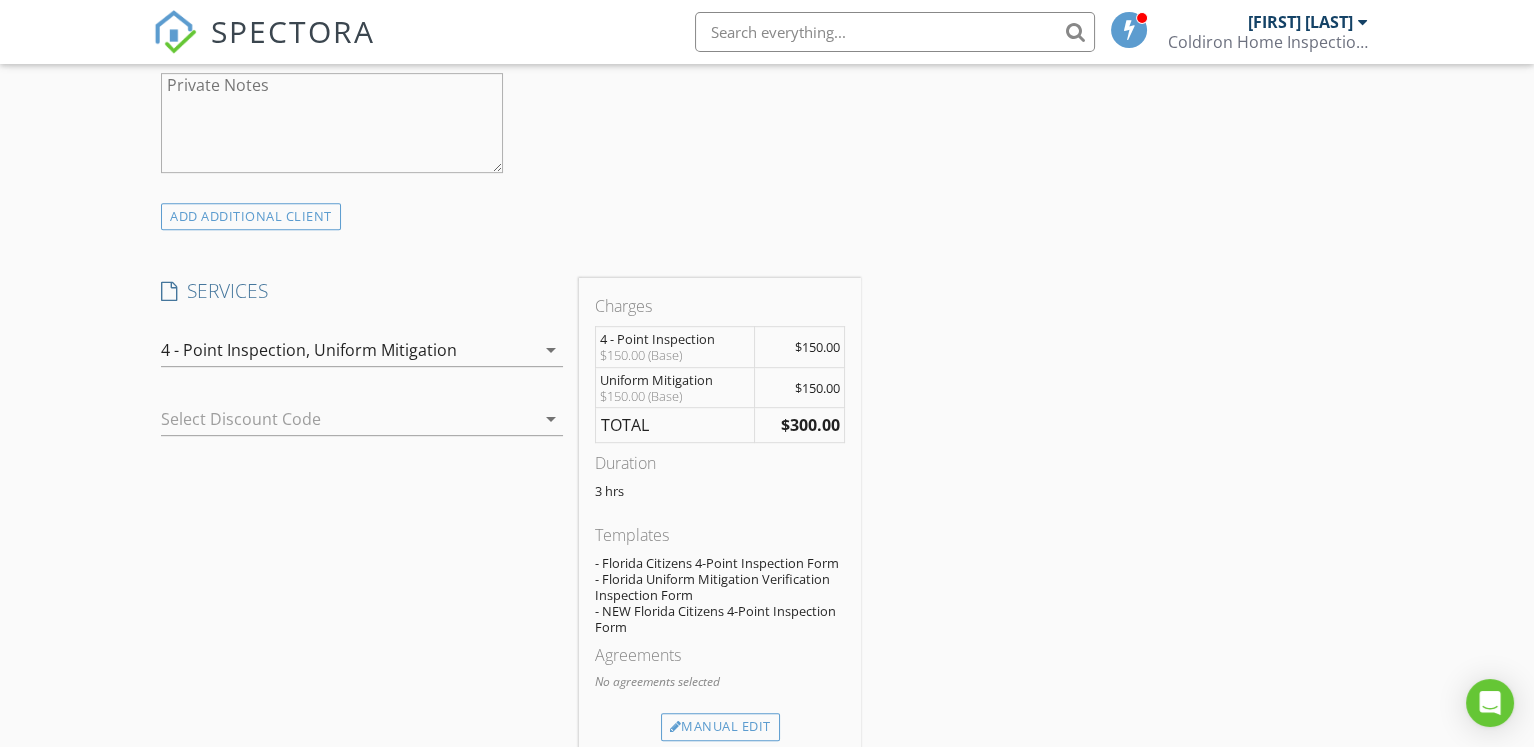 click at bounding box center [334, 419] 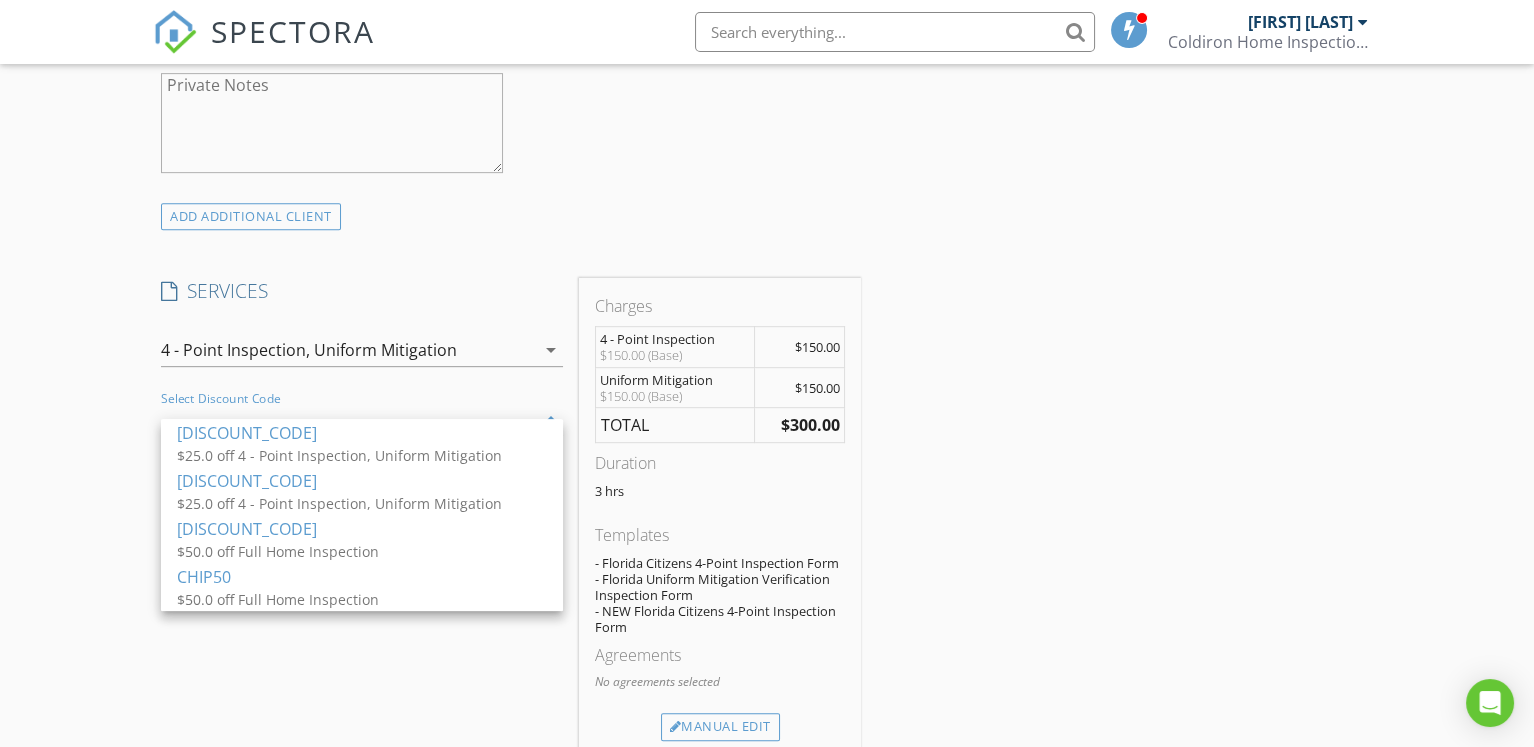 click on "SERVICES
check_box   4 - Point Inspection   Electrical, Plumbing, Roof, and HVAC check_box   Uniform Mitigation   Wind Mitigation check_box_outline_blank   Combination   4 - Point inspection check_box_outline_blank   Roof Inspection   Roof Inspection check_box_outline_blank   Reinspection   Reinspection check_box_outline_blank   Full Home Inspection   Full Inspection 4 - Point Inspection,  Uniform Mitigation arrow_drop_down     Select Discount Code arrow_drop_down" at bounding box center [362, 517] 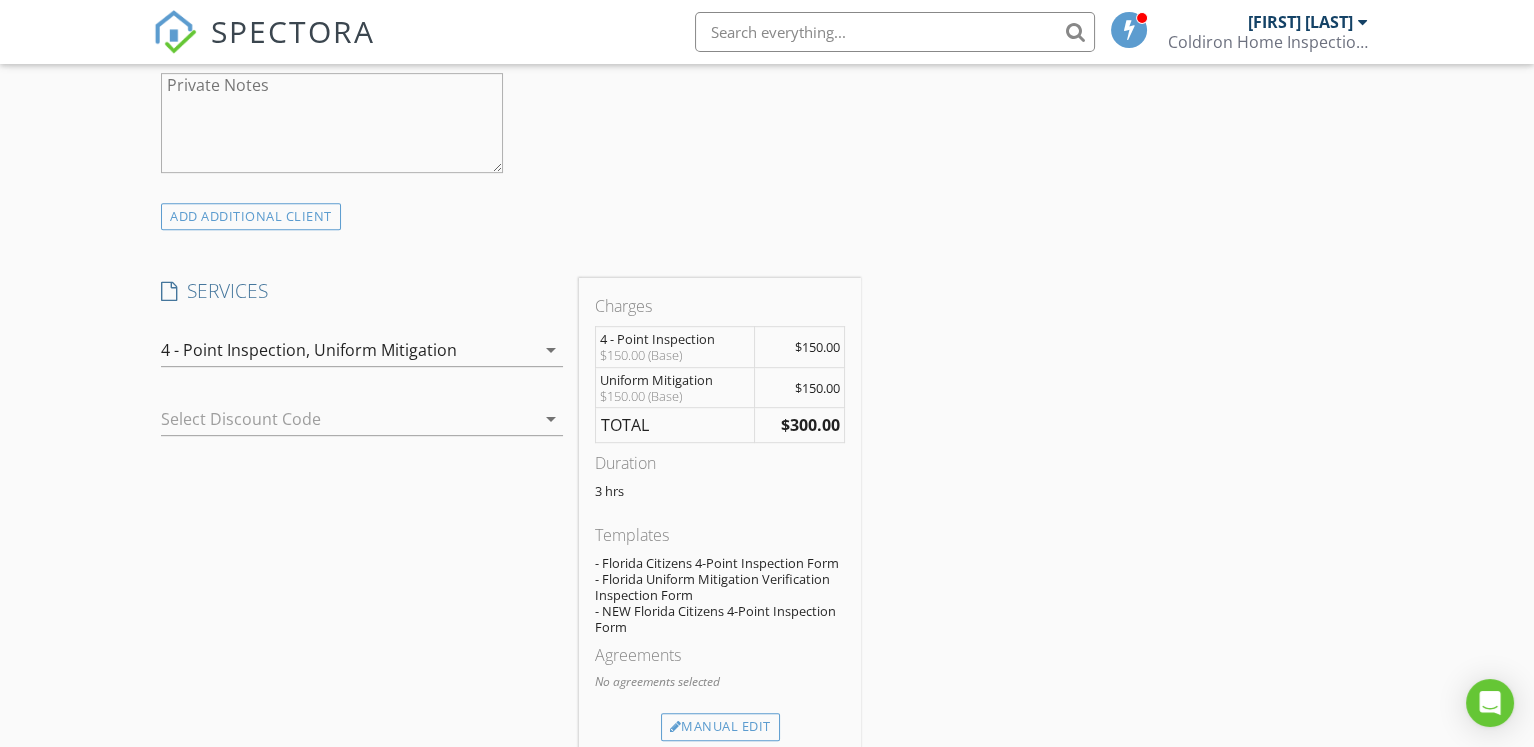 click at bounding box center [334, 419] 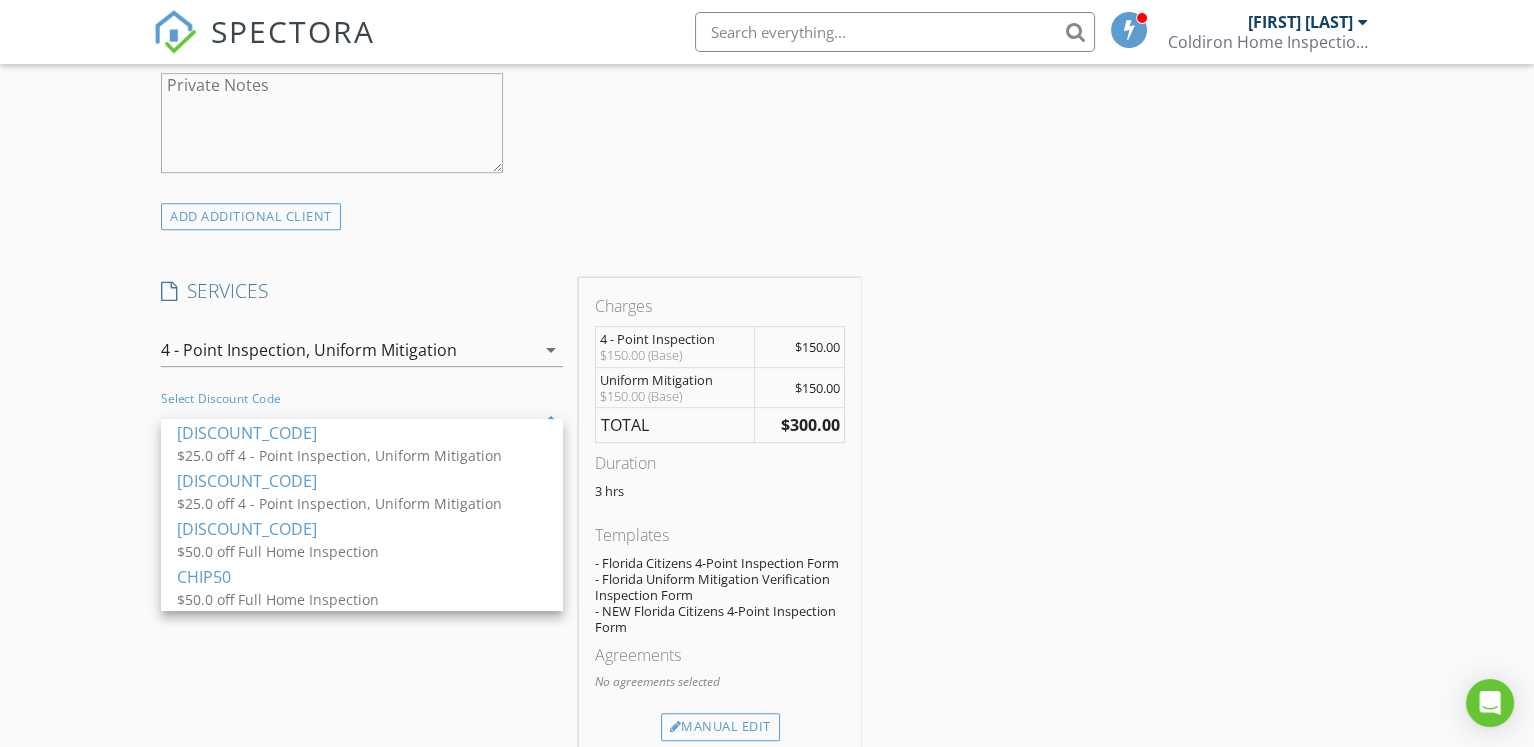 click on "SERVICES
check_box   4 - Point Inspection   Electrical, Plumbing, Roof, and HVAC check_box   Uniform Mitigation   Wind Mitigation check_box_outline_blank   Combination   4 - Point inspection check_box_outline_blank   Roof Inspection   Roof Inspection check_box_outline_blank   Reinspection   Reinspection check_box_outline_blank   Full Home Inspection   Full Inspection 4 - Point Inspection,  Uniform Mitigation arrow_drop_down     Select Discount Code arrow_drop_down" at bounding box center [362, 517] 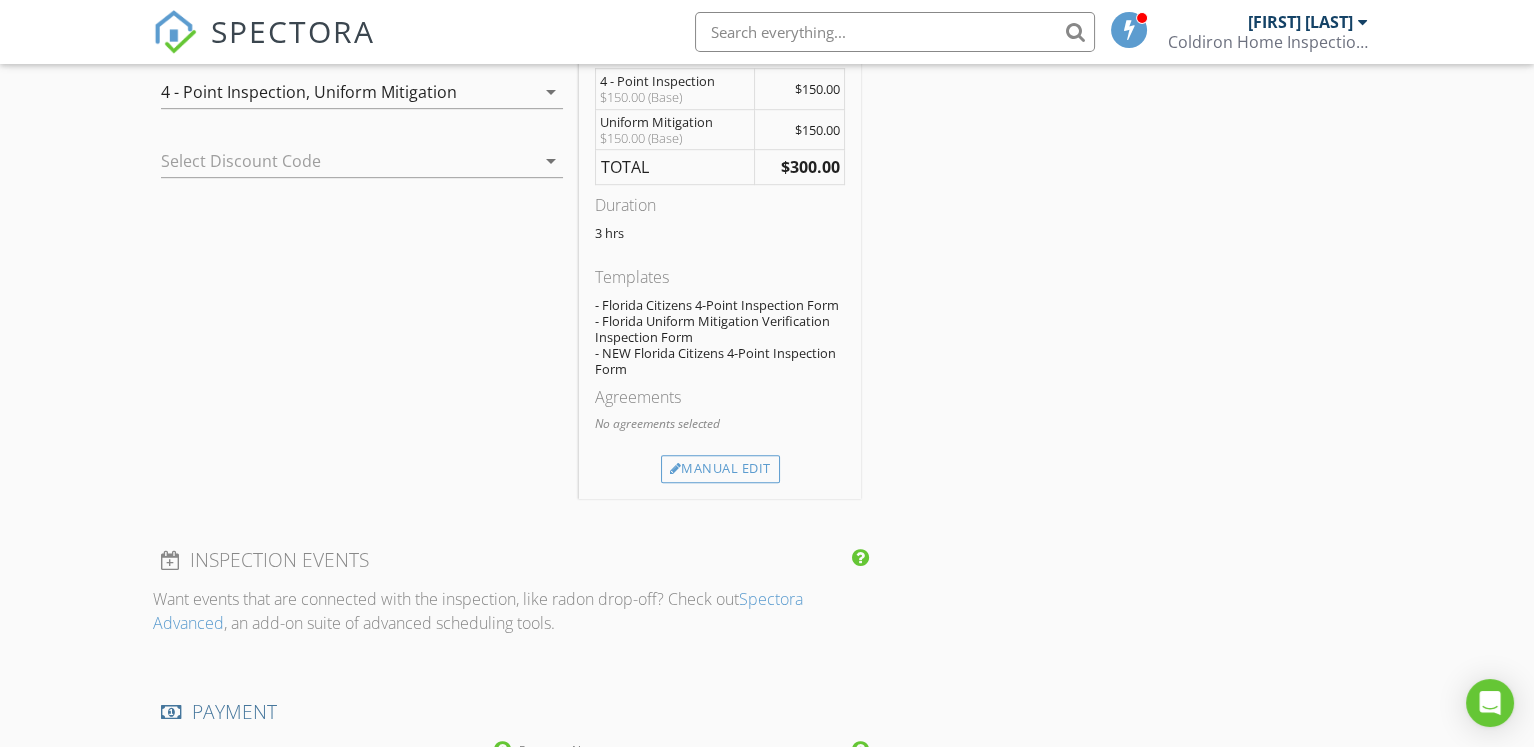 scroll, scrollTop: 1684, scrollLeft: 0, axis: vertical 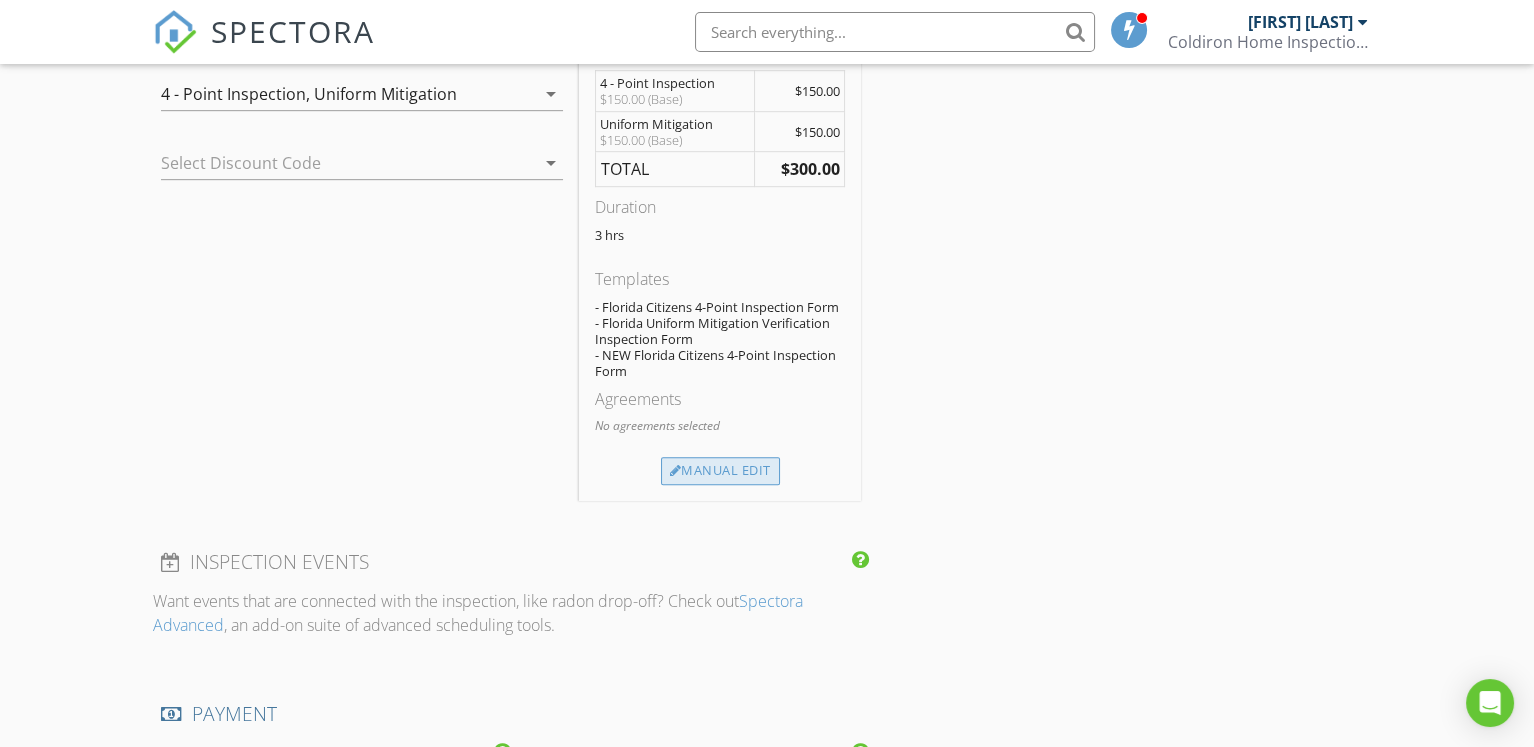 click on "Manual Edit" at bounding box center [720, 471] 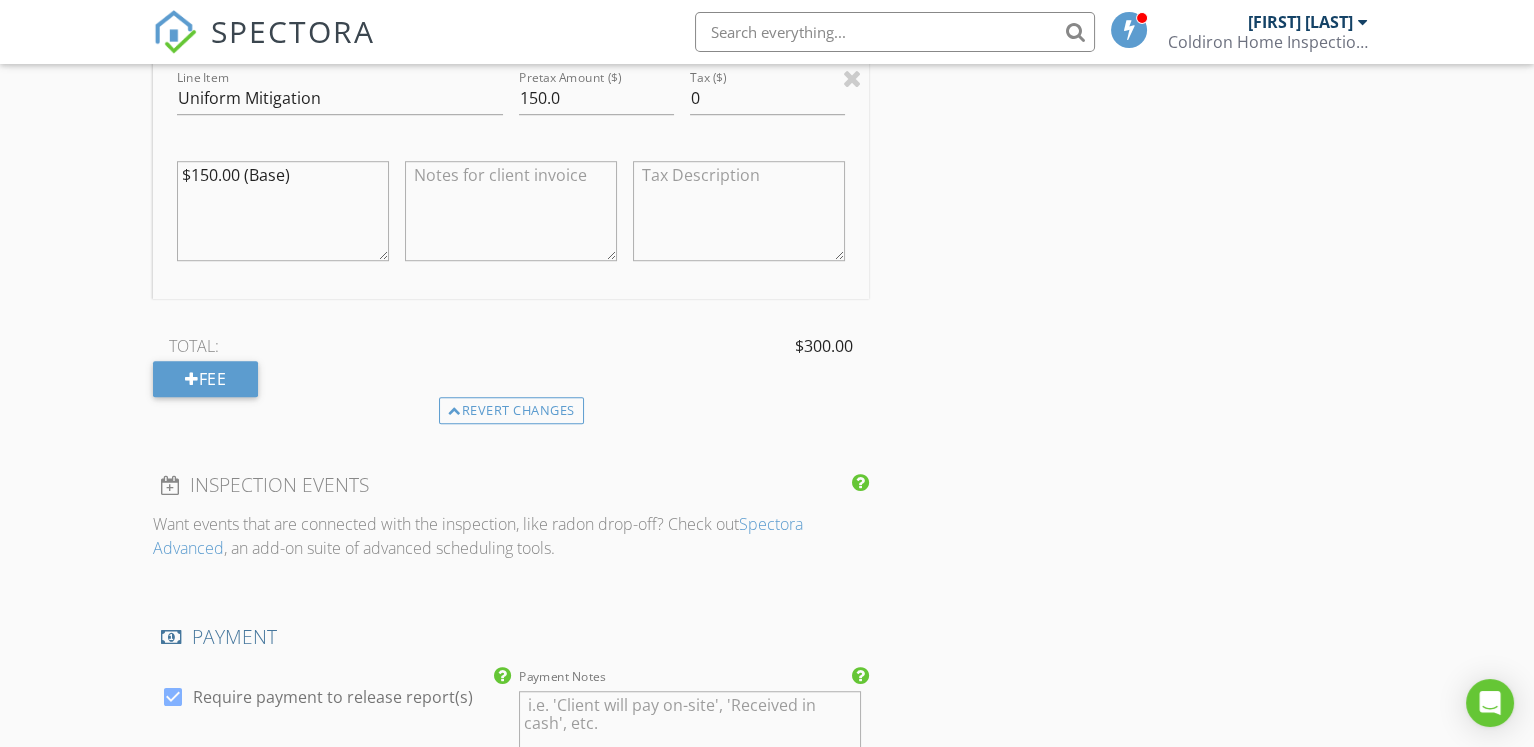 scroll, scrollTop: 2242, scrollLeft: 0, axis: vertical 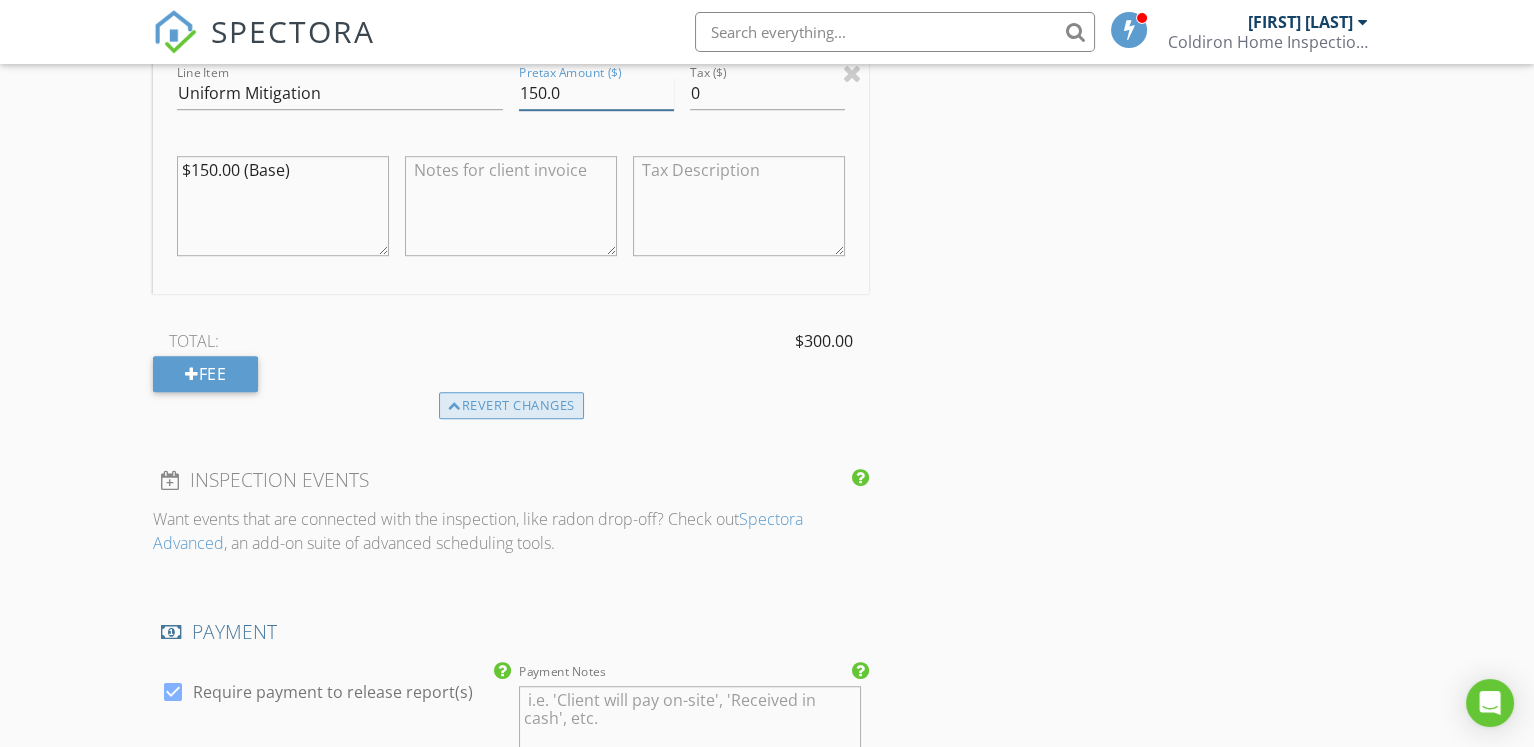 drag, startPoint x: 654, startPoint y: 120, endPoint x: 546, endPoint y: 428, distance: 326.38626 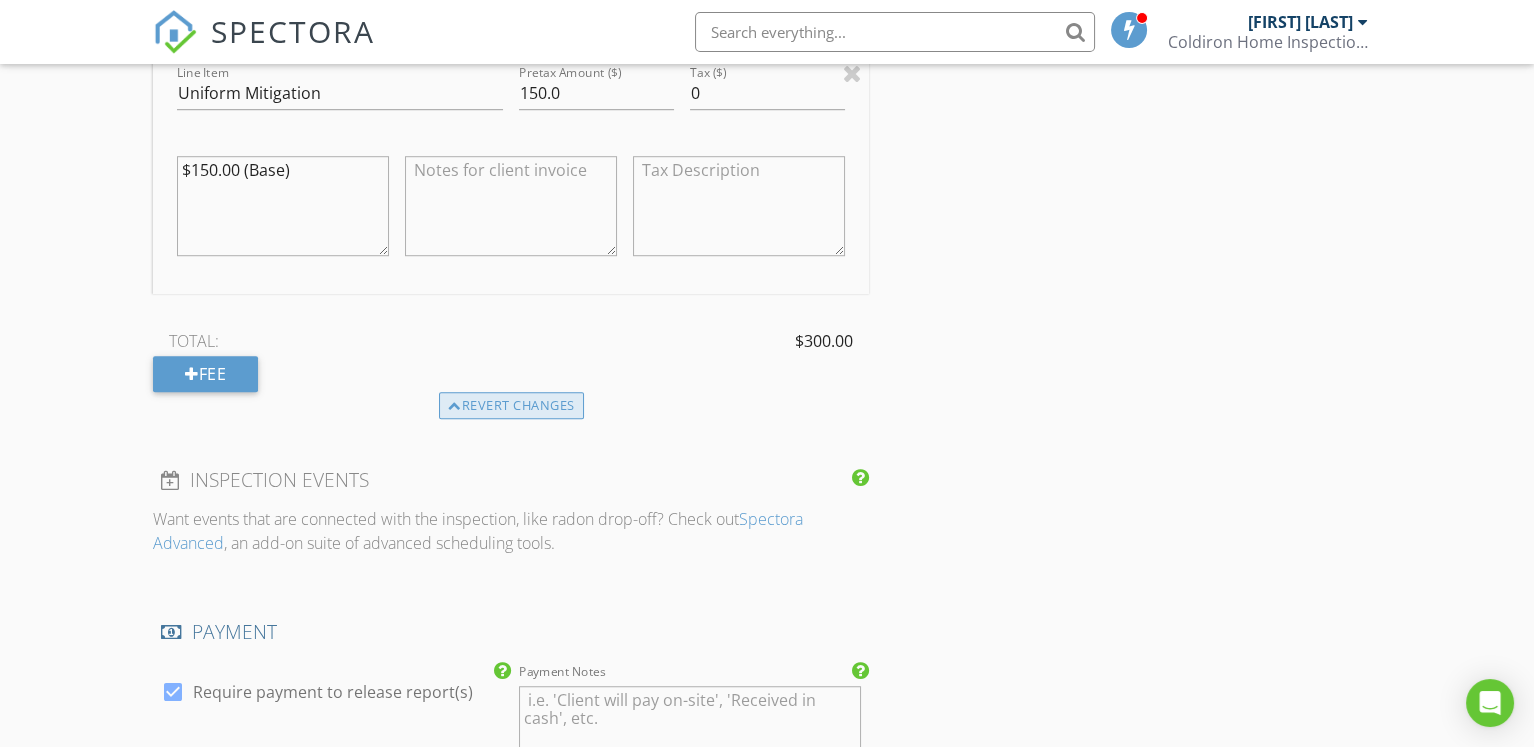 click on "Revert changes" at bounding box center (511, 406) 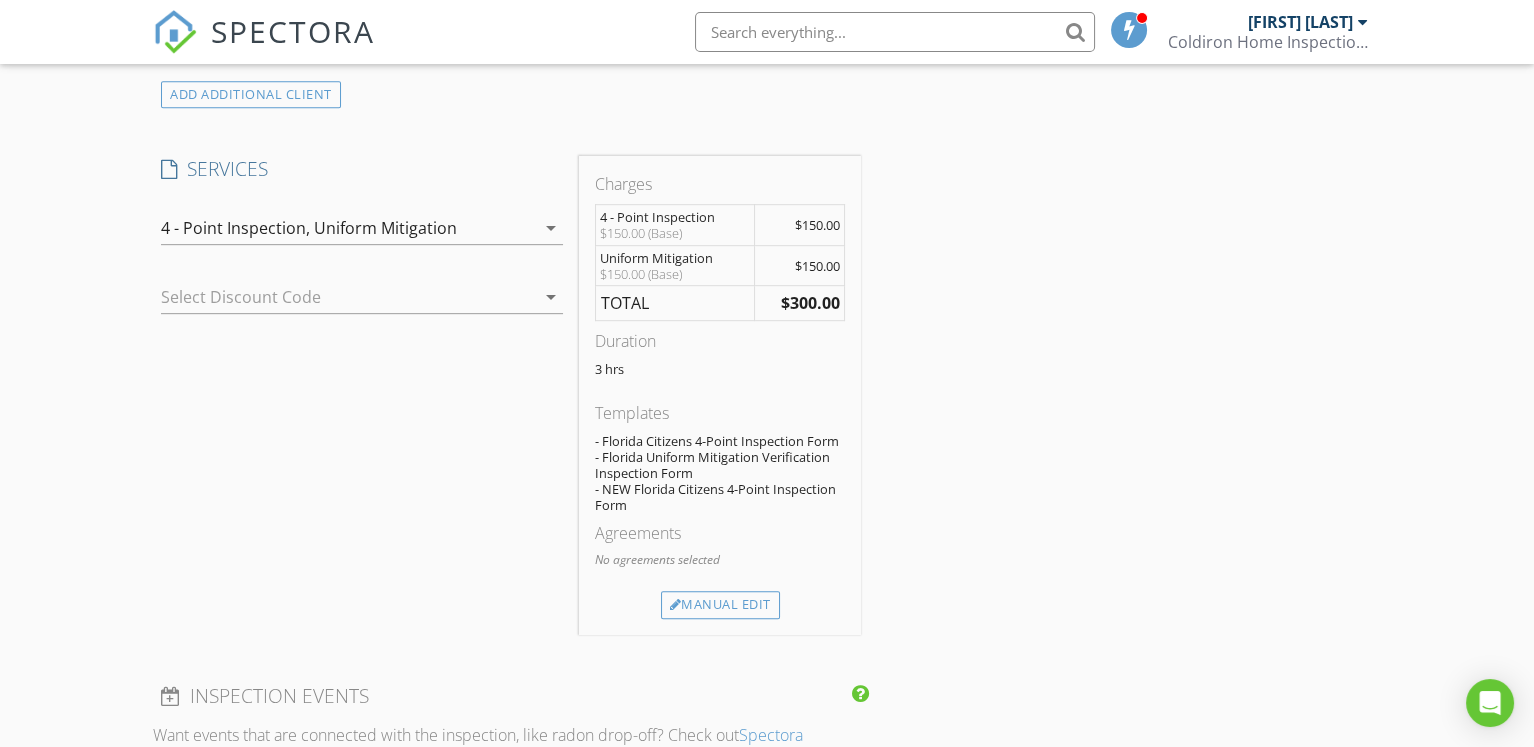 scroll, scrollTop: 1552, scrollLeft: 0, axis: vertical 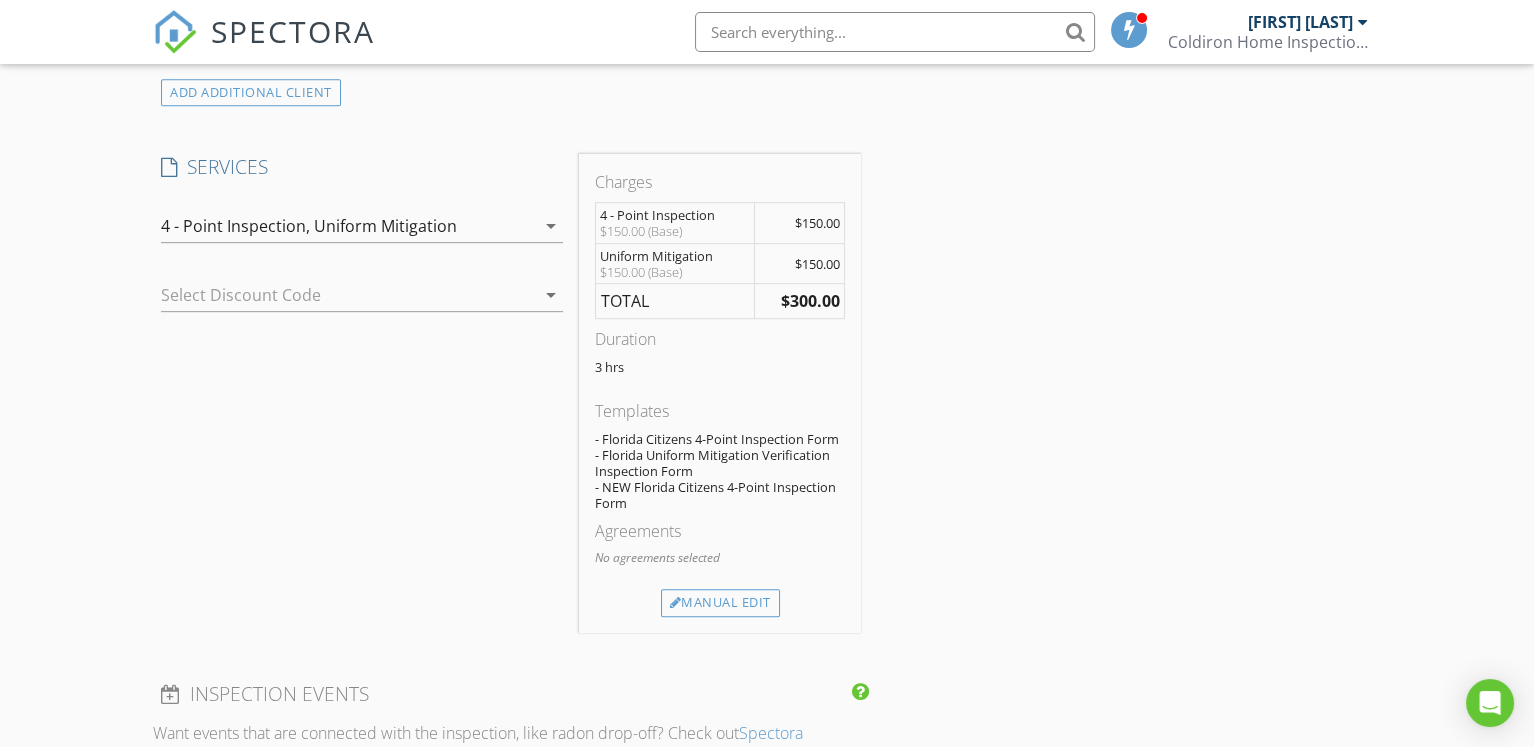 click at bounding box center [334, 295] 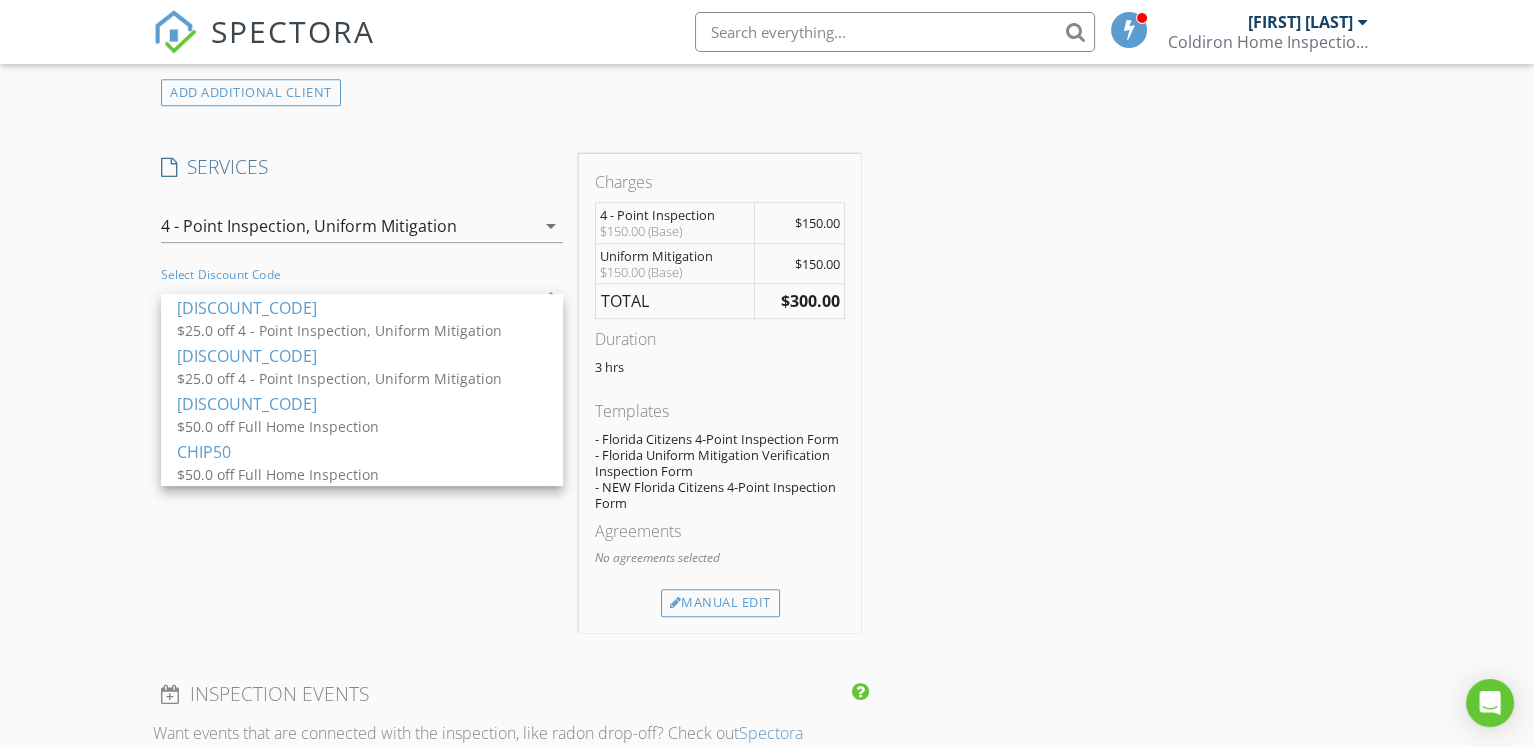 click on "$300.00" at bounding box center (809, 301) 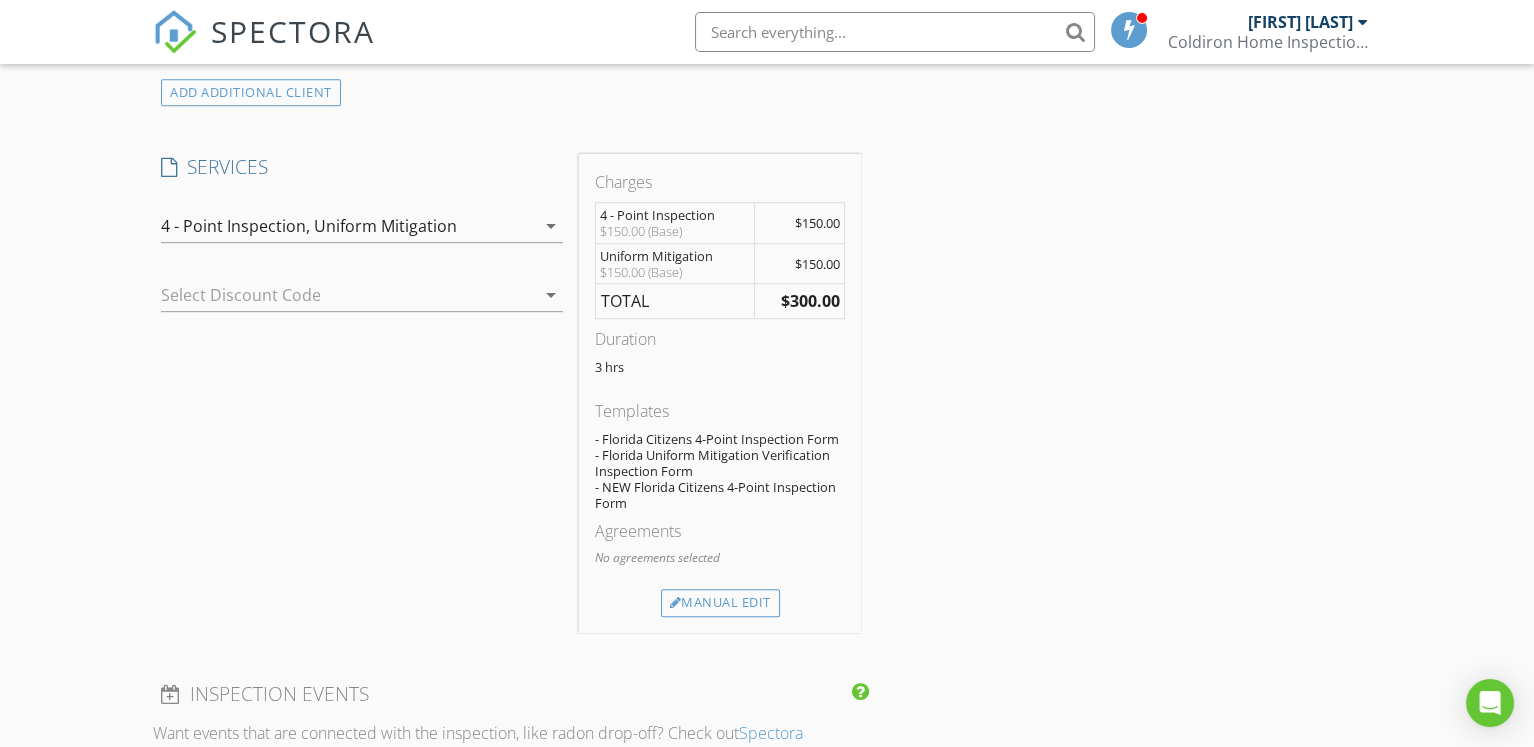 click on "$300.00" at bounding box center (809, 301) 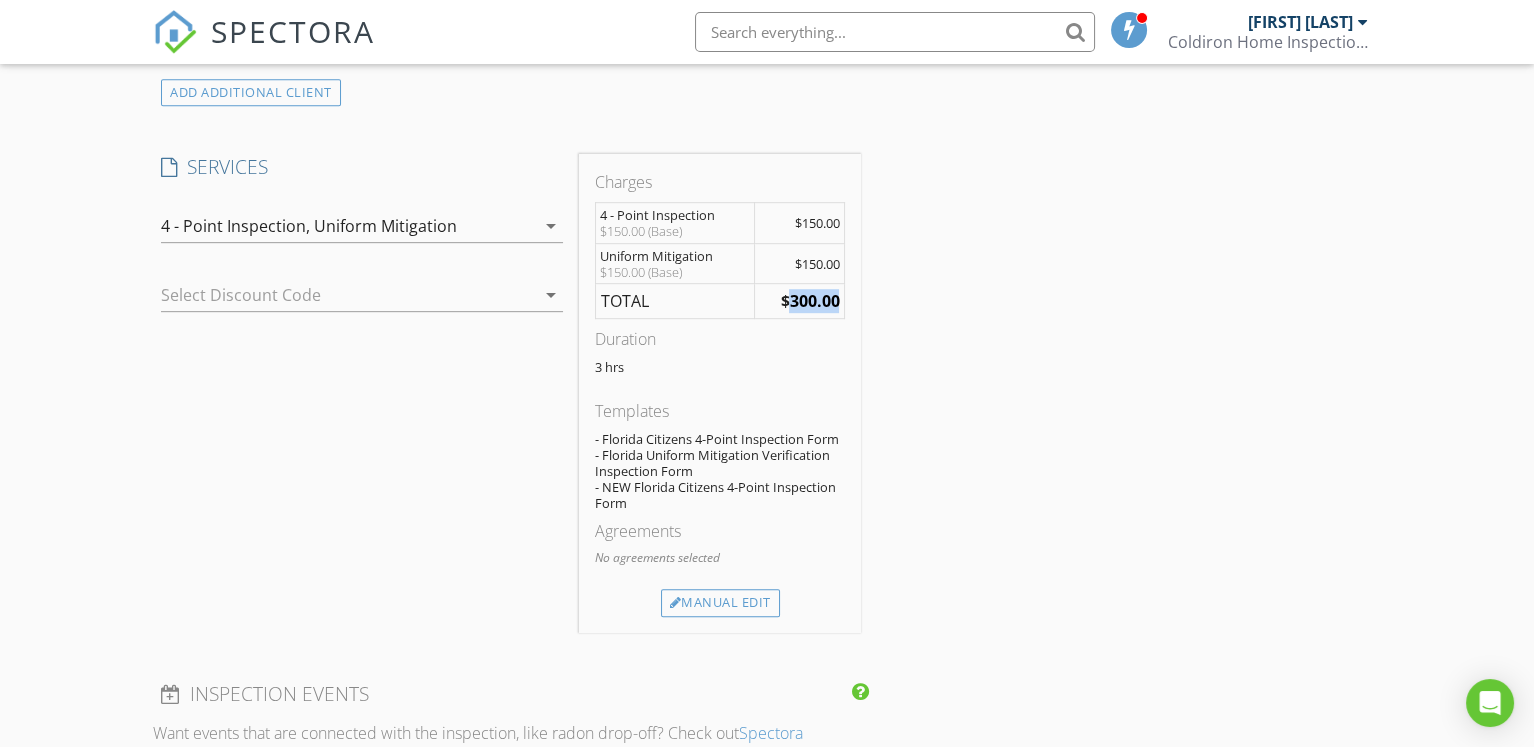 click on "$300.00" at bounding box center (809, 301) 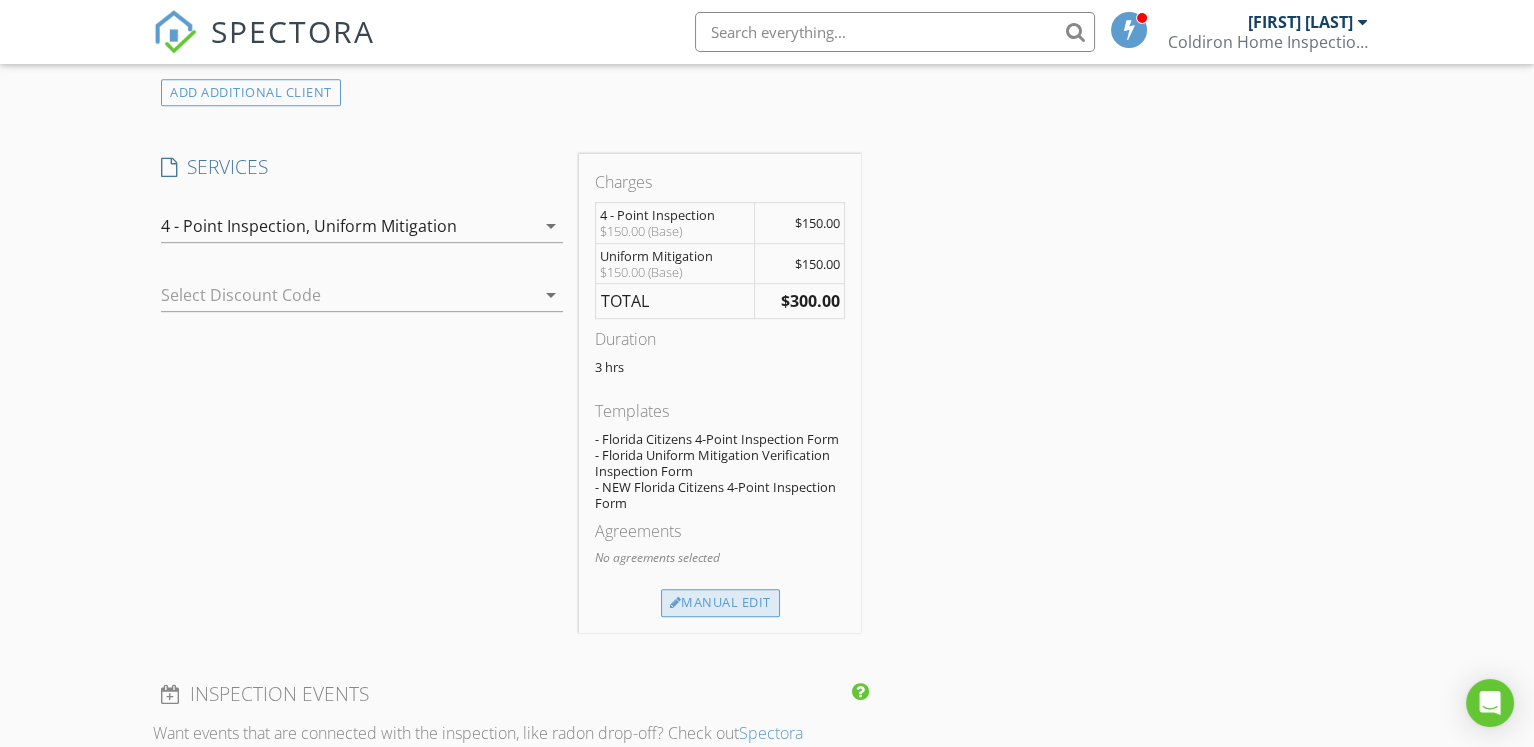 click on "Manual Edit" at bounding box center (720, 603) 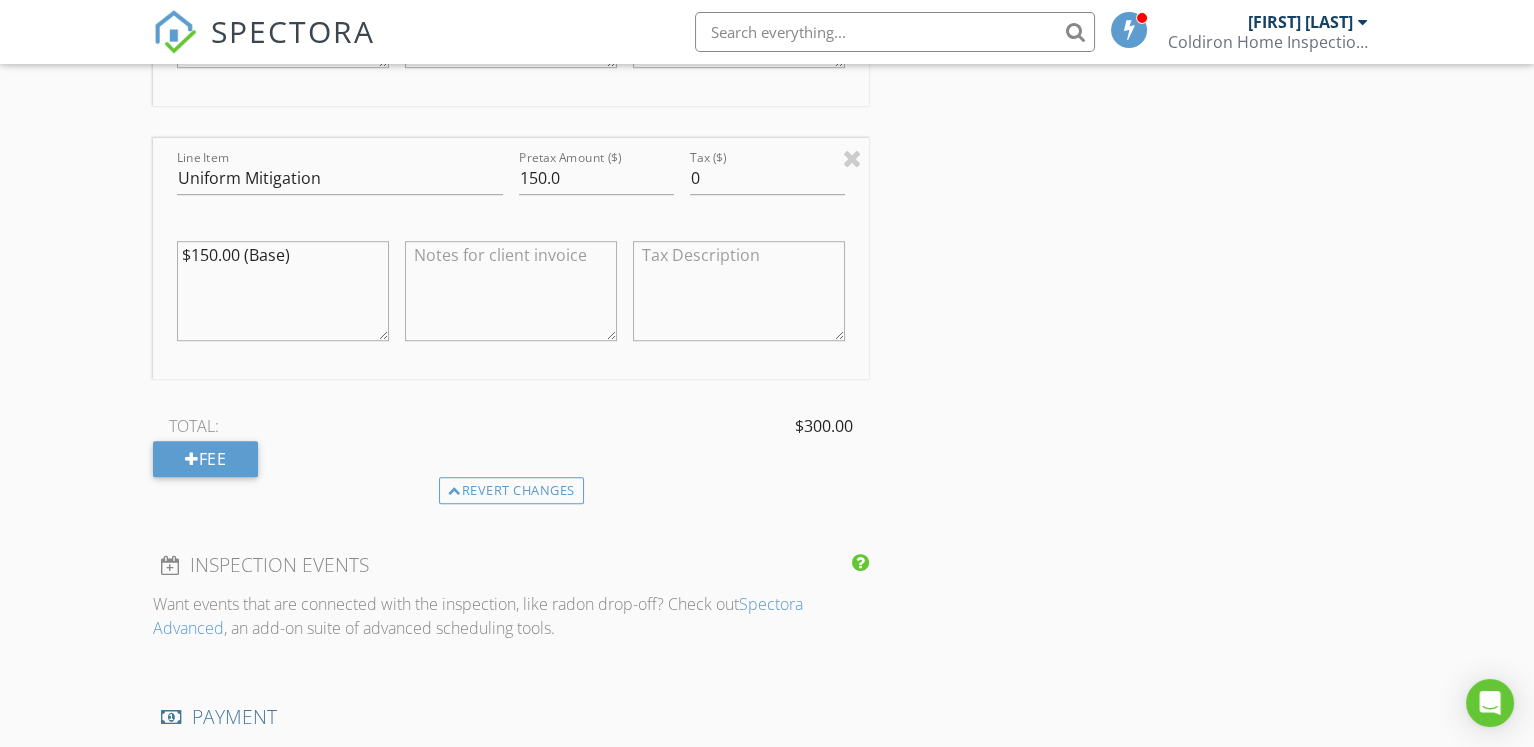 scroll, scrollTop: 2170, scrollLeft: 0, axis: vertical 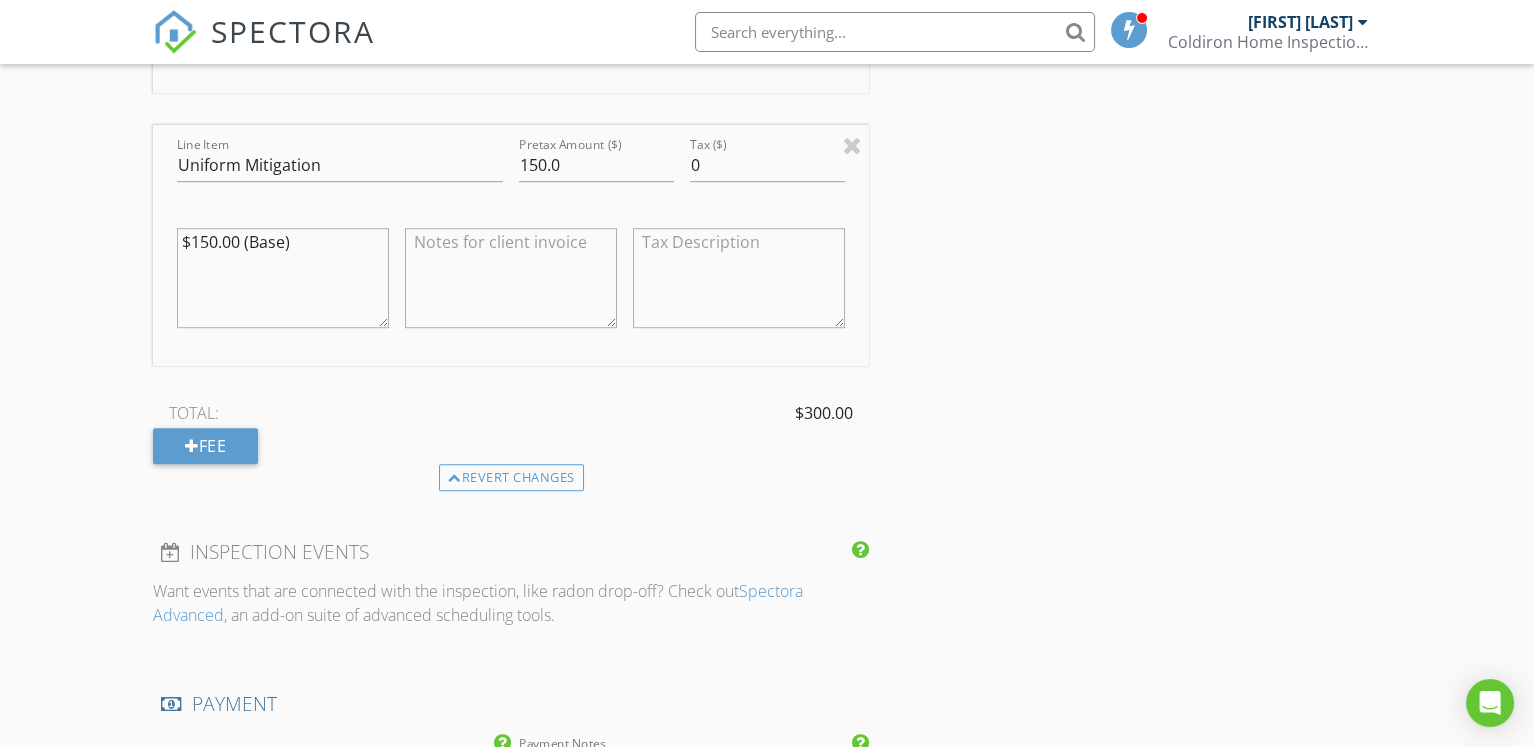 click on "$300.00" at bounding box center (824, 413) 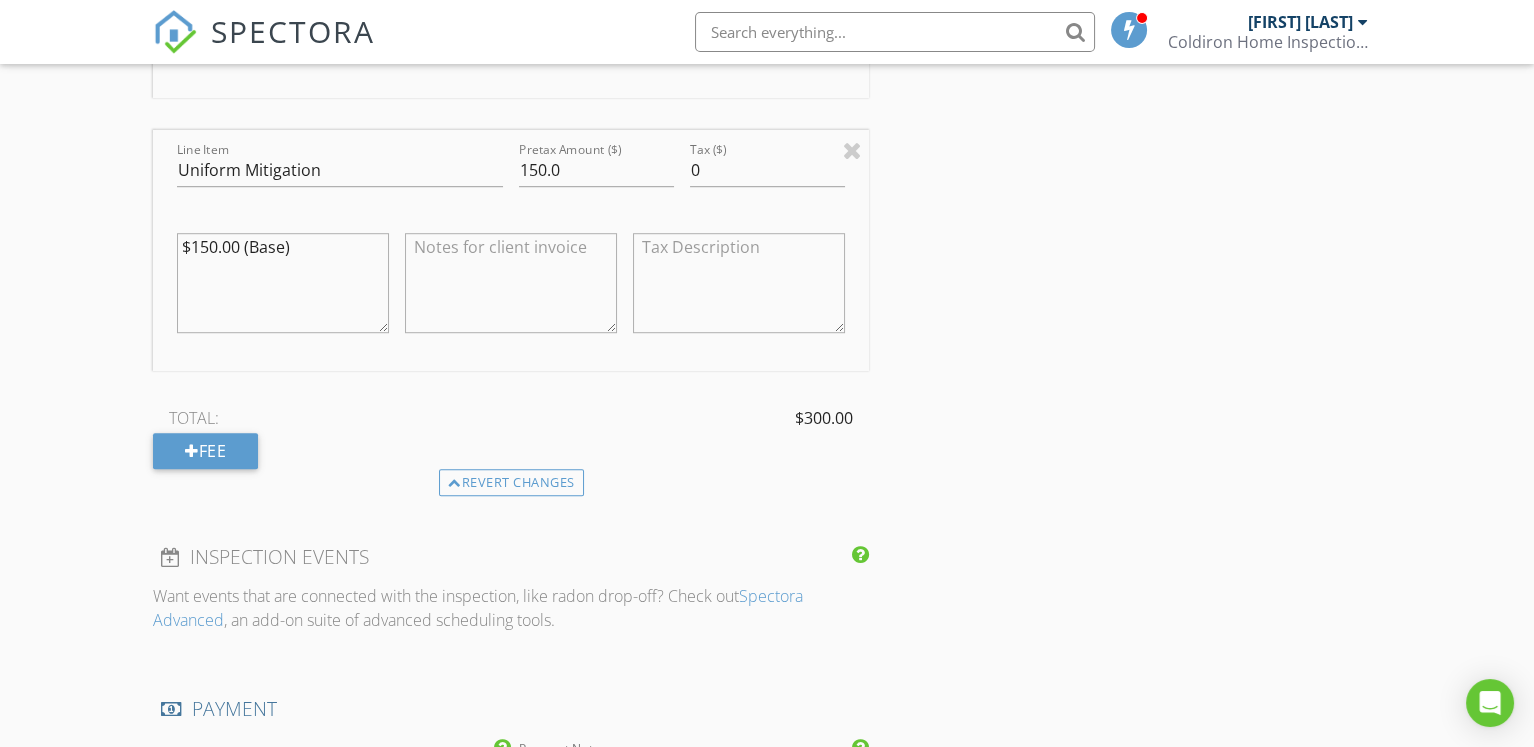 scroll, scrollTop: 2166, scrollLeft: 0, axis: vertical 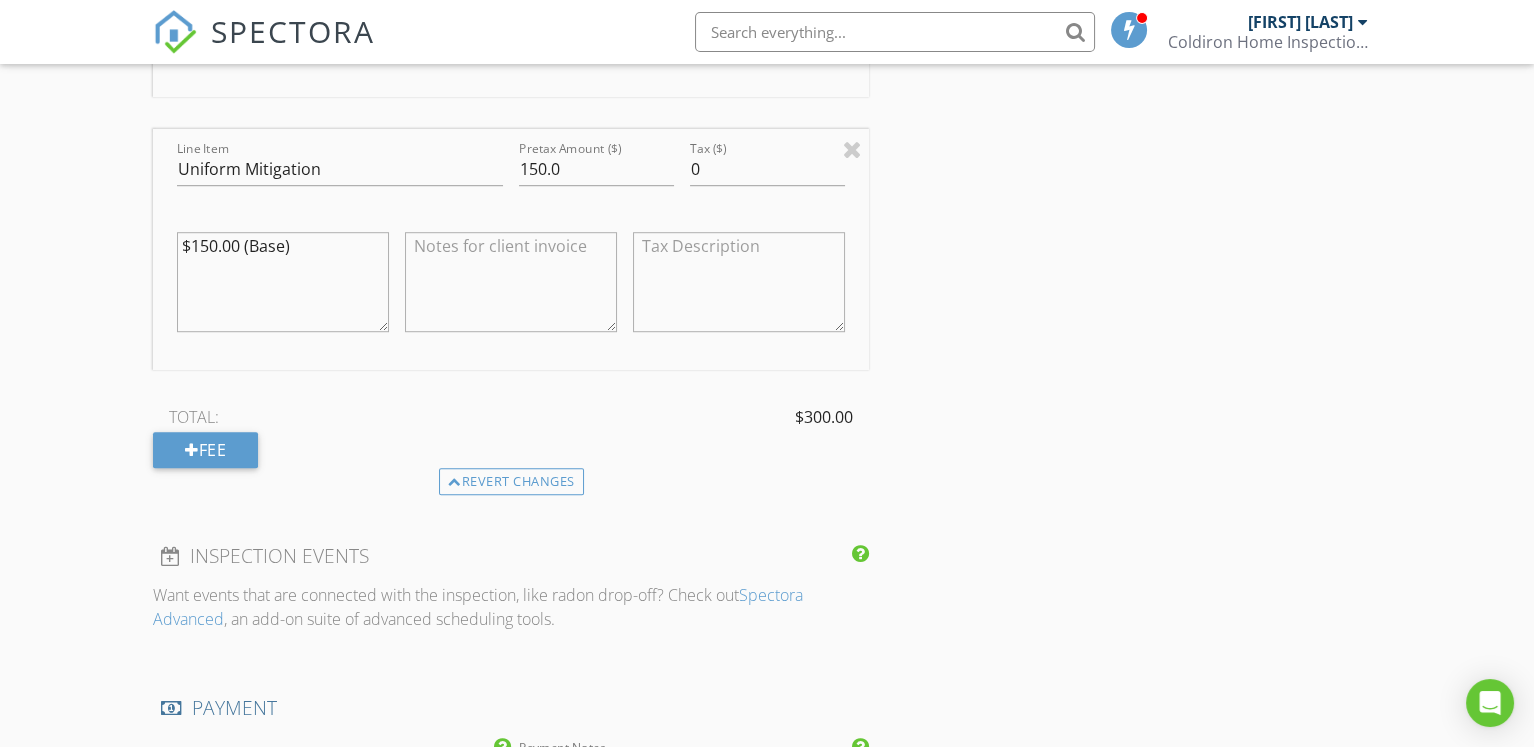 click on "$300.00" at bounding box center (824, 417) 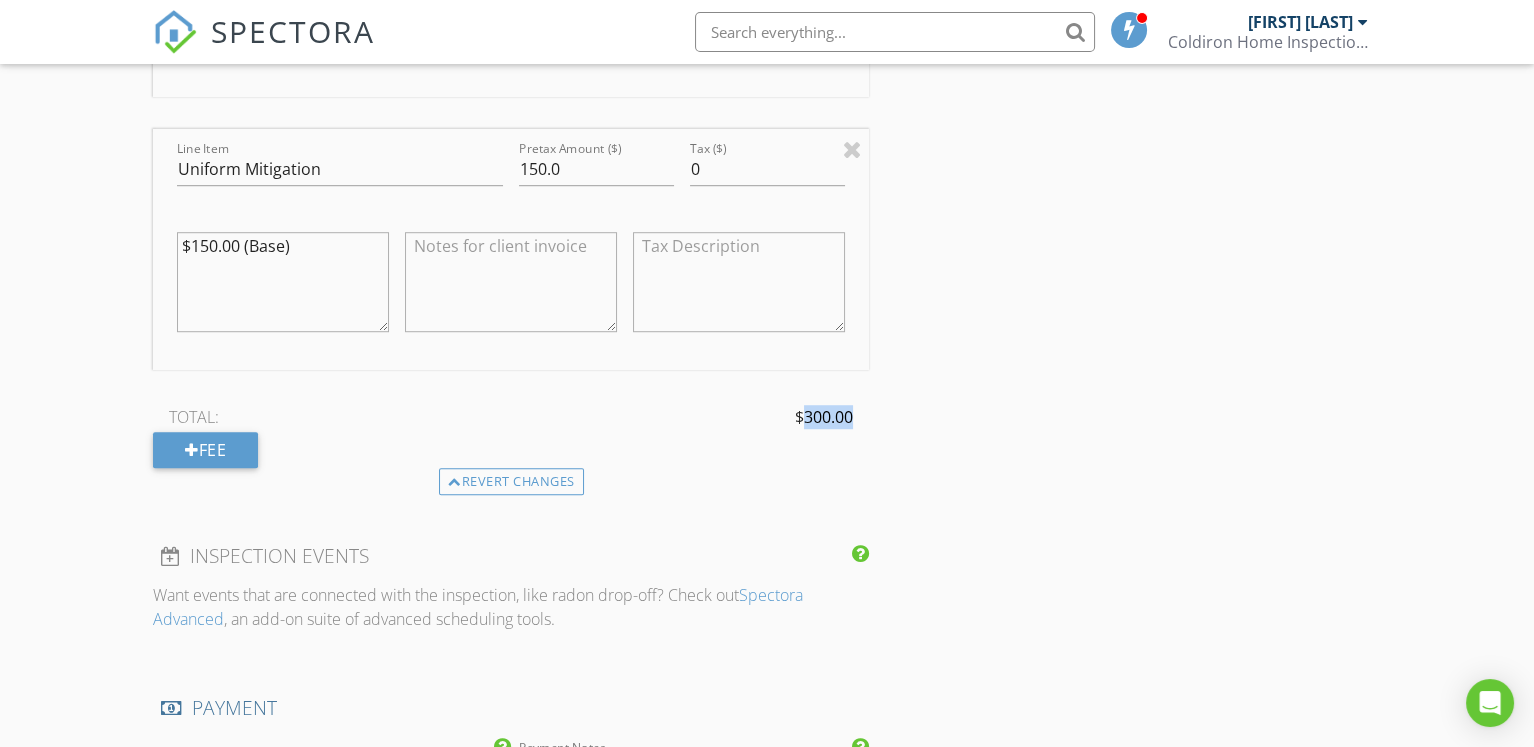 click on "$300.00" at bounding box center (824, 417) 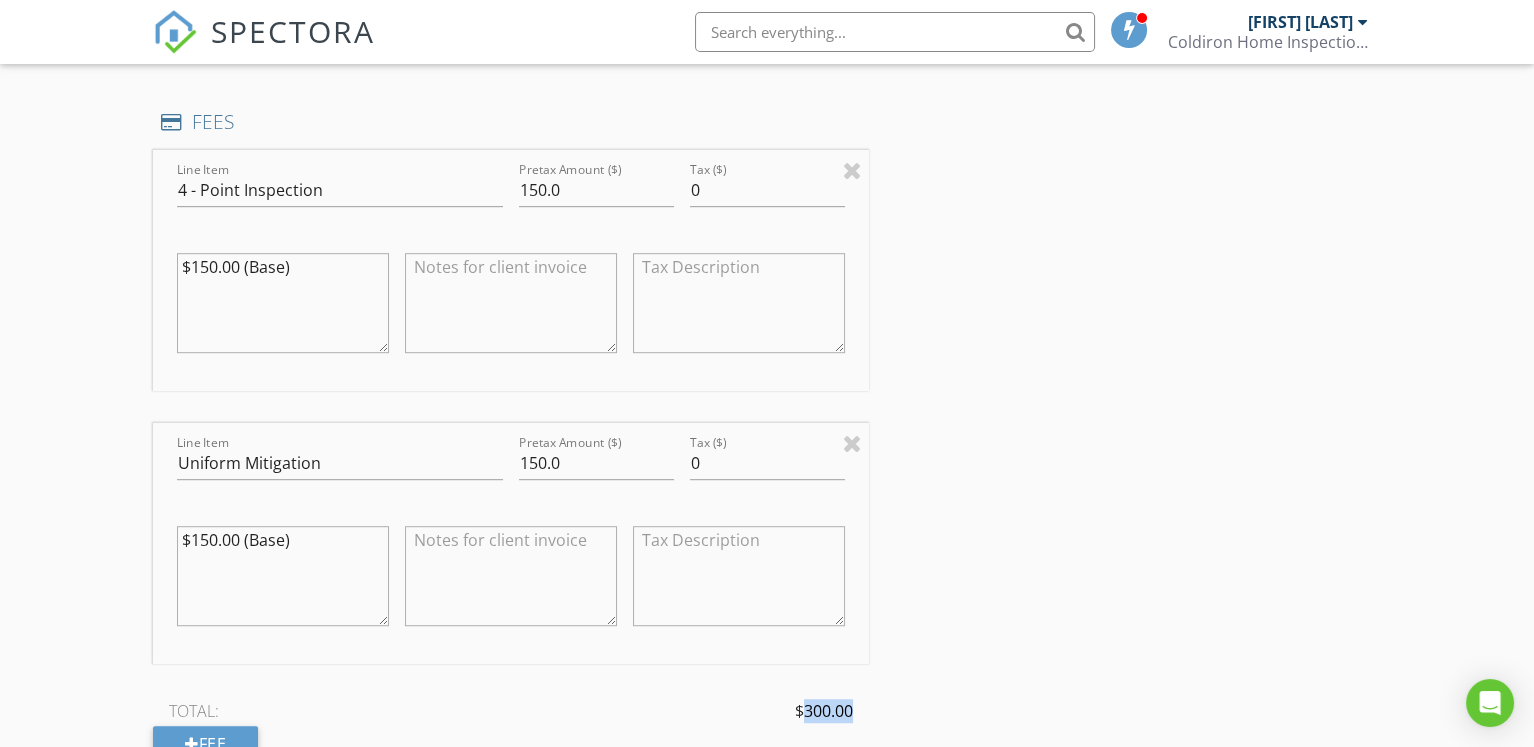 scroll, scrollTop: 1884, scrollLeft: 0, axis: vertical 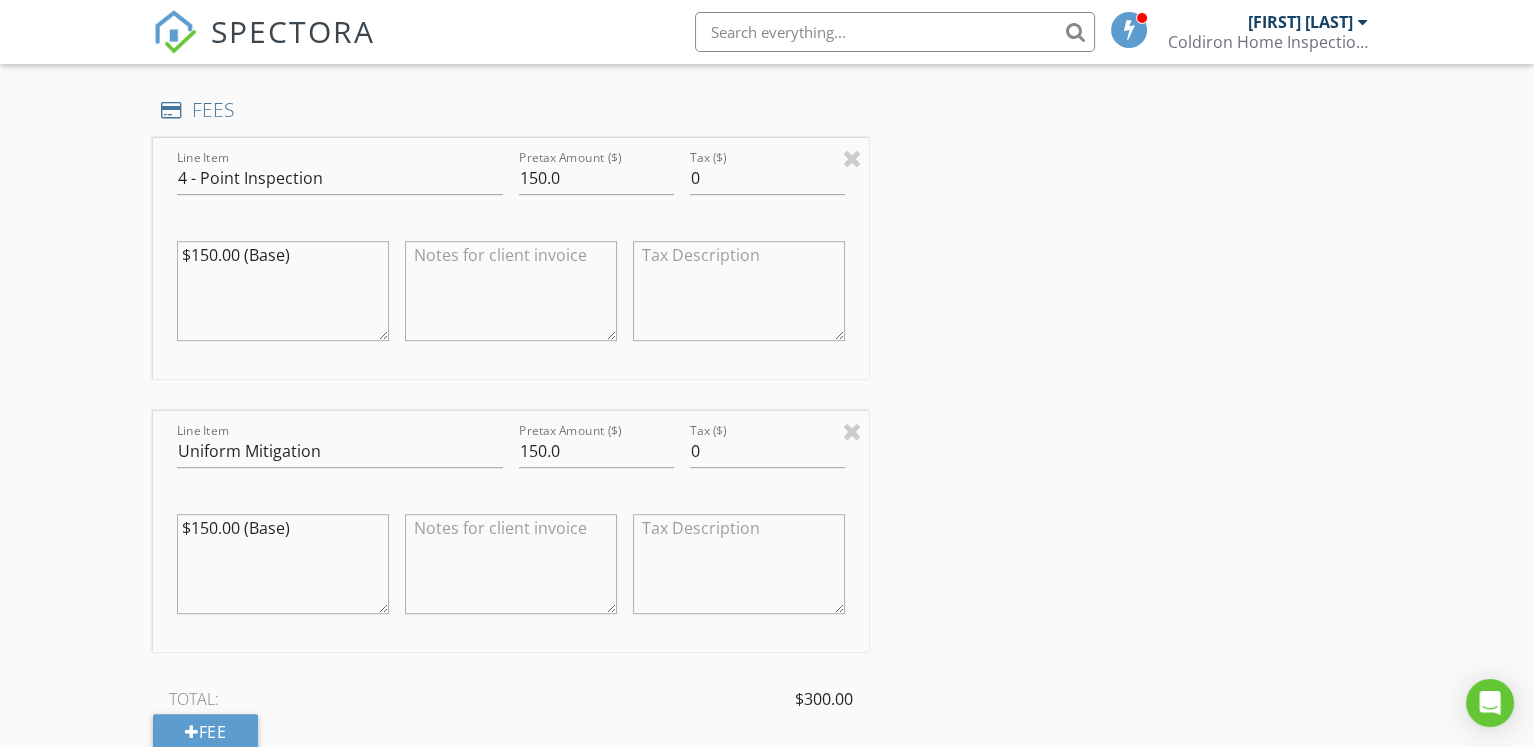 click on "$150.00 (Base)" at bounding box center (283, 564) 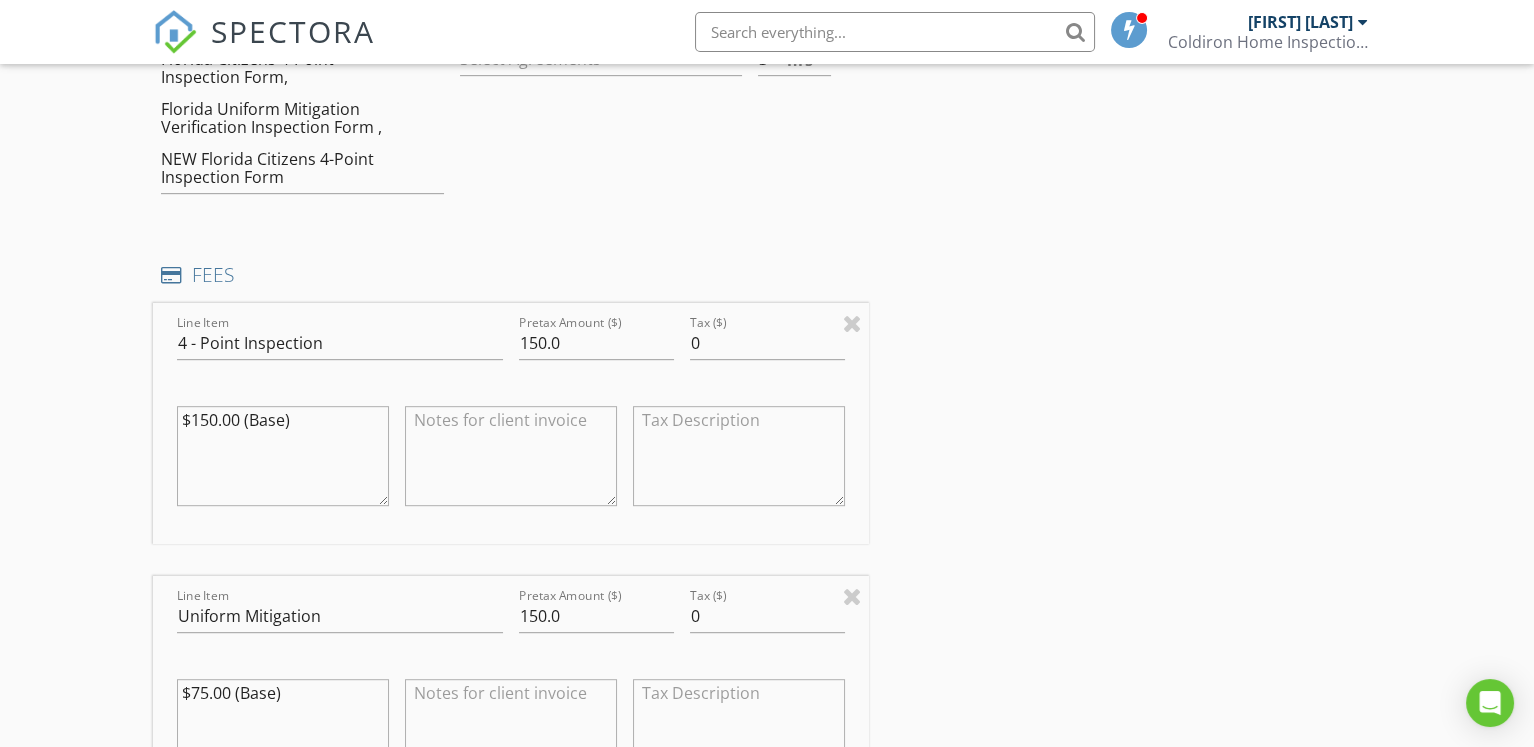 scroll, scrollTop: 1718, scrollLeft: 0, axis: vertical 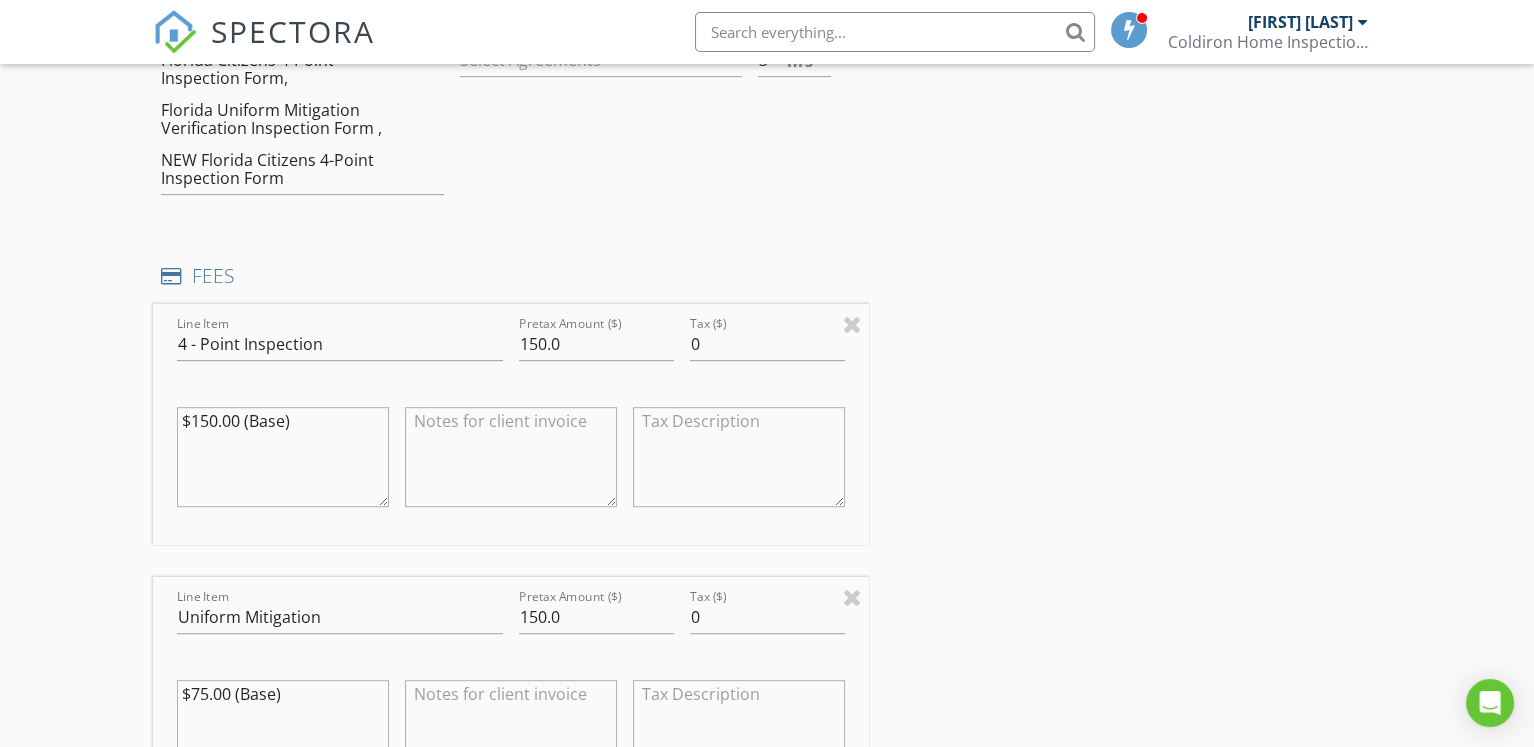 type on "$75.00 (Base)" 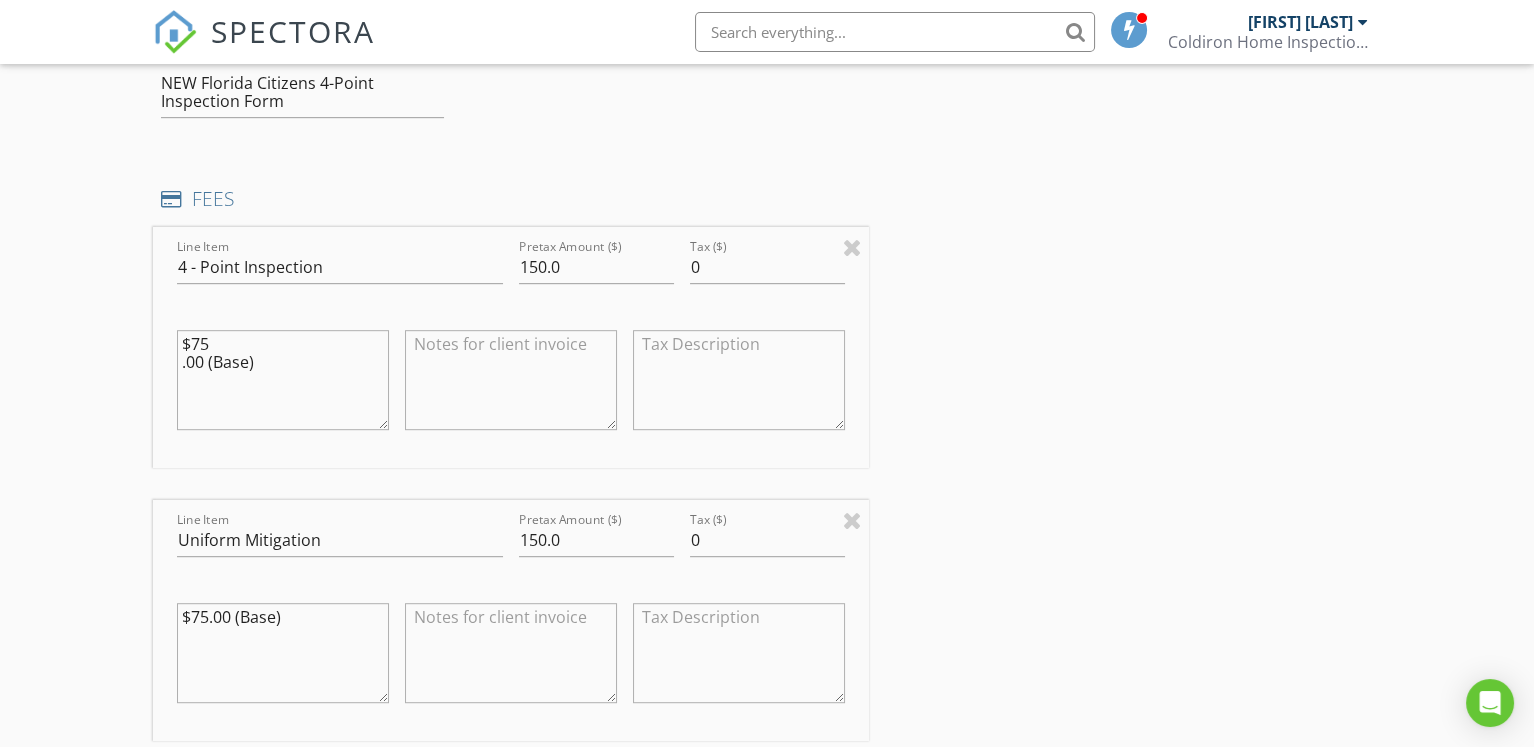 scroll, scrollTop: 1794, scrollLeft: 0, axis: vertical 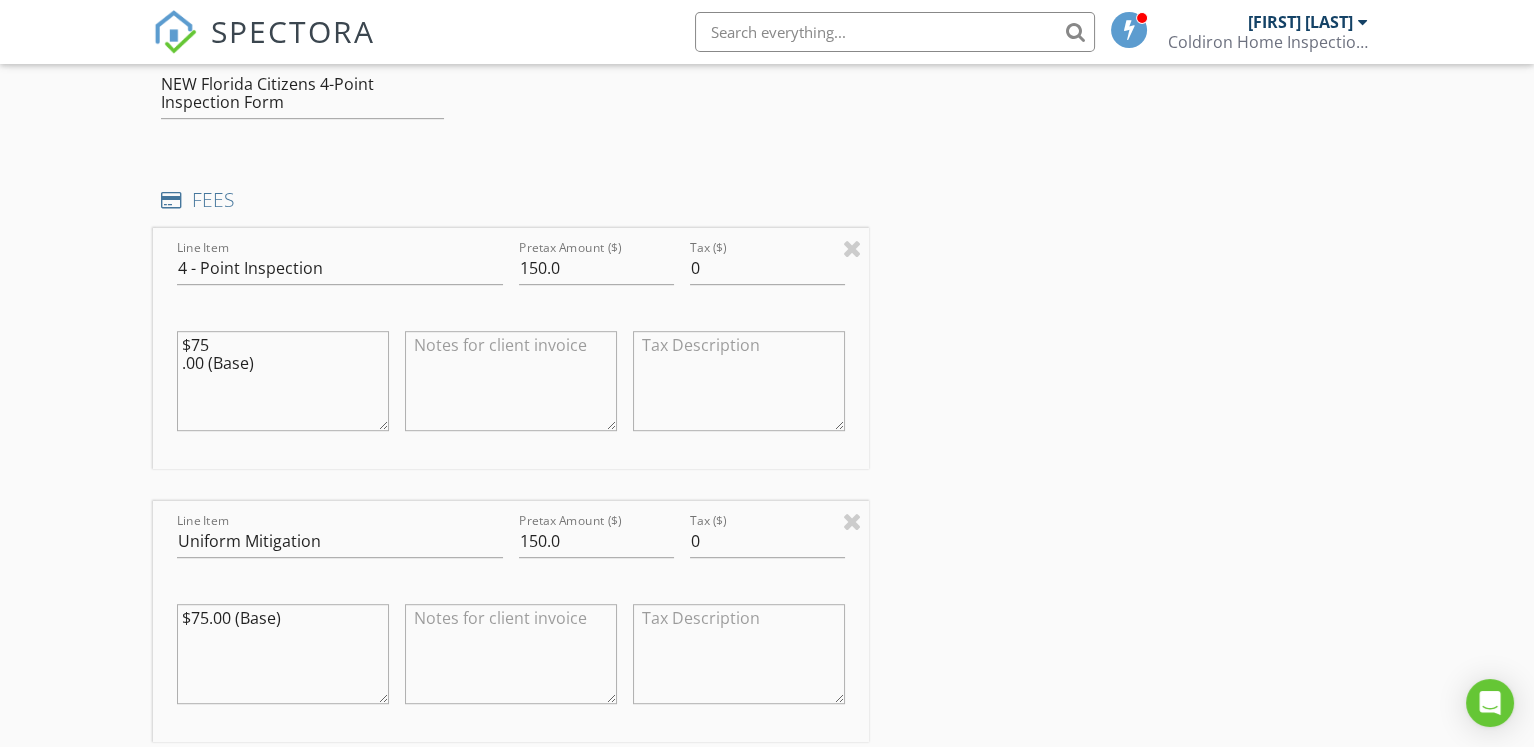 click on "INSPECTOR(S)
check_box   Christopher Coldiron   PRIMARY   Christopher Coldiron arrow_drop_down   check_box_outline_blank Christopher Coldiron specifically requested
Date/Time
08/07/2025 10:00 AM
Location
Address Search       Address 1707 Azalea Dr   Unit   City Jacksonville Beach   State FL   Zip 32250   County Duval     Square Feet 1600   Year Built 1978   Foundation arrow_drop_down     Christopher Coldiron     57.2 miles     (an hour)
client
check_box Enable Client CC email for this inspection   Client Search     check_box_outline_blank Client is a Company/Organization     First Name ED   Last Name Porter   Email   CC Email   Phone 904-591-1263           Notes   Private Notes
ADD ADDITIONAL client
SERVICES
check_box   4 - Point Inspection   check_box   Uniform Mitigation" at bounding box center (766, 460) 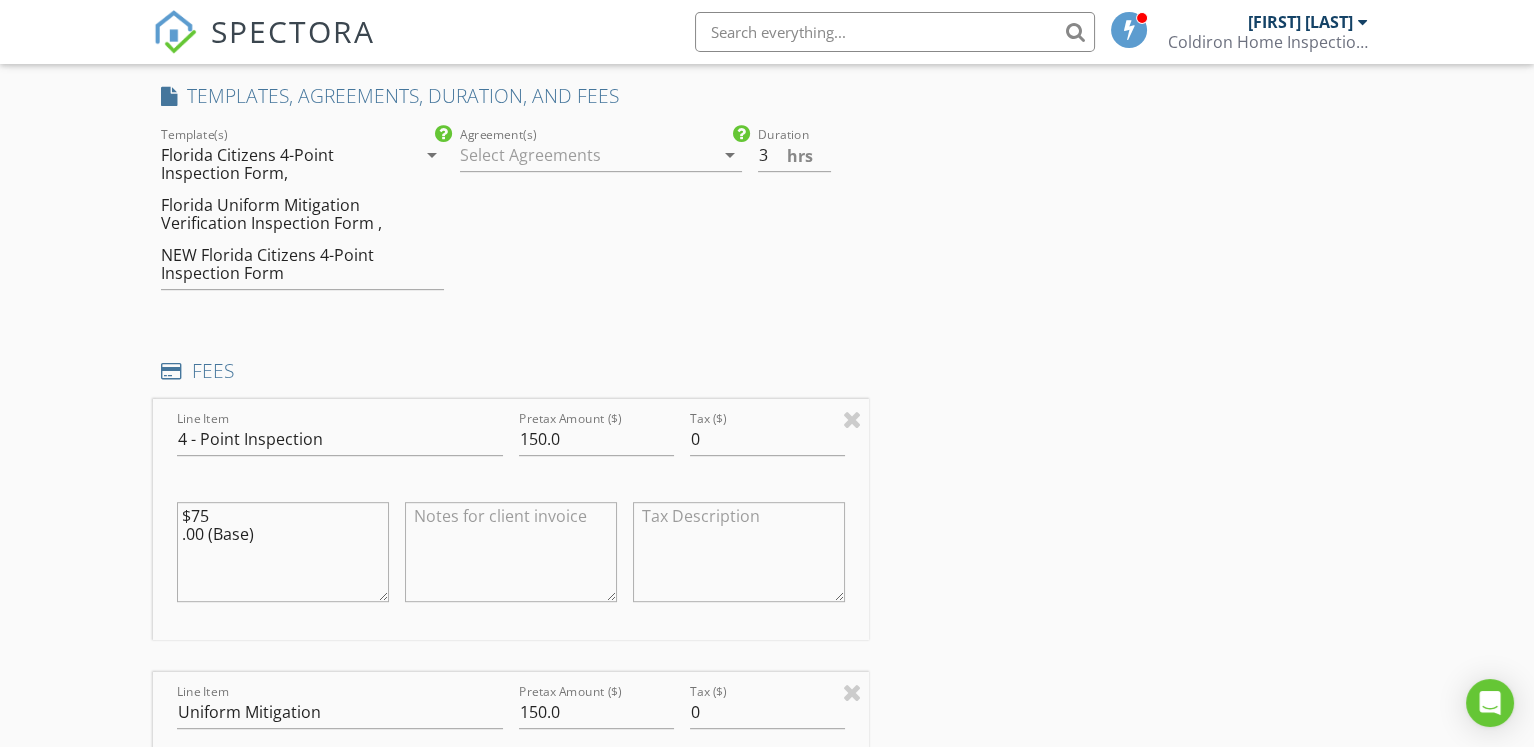 scroll, scrollTop: 1624, scrollLeft: 0, axis: vertical 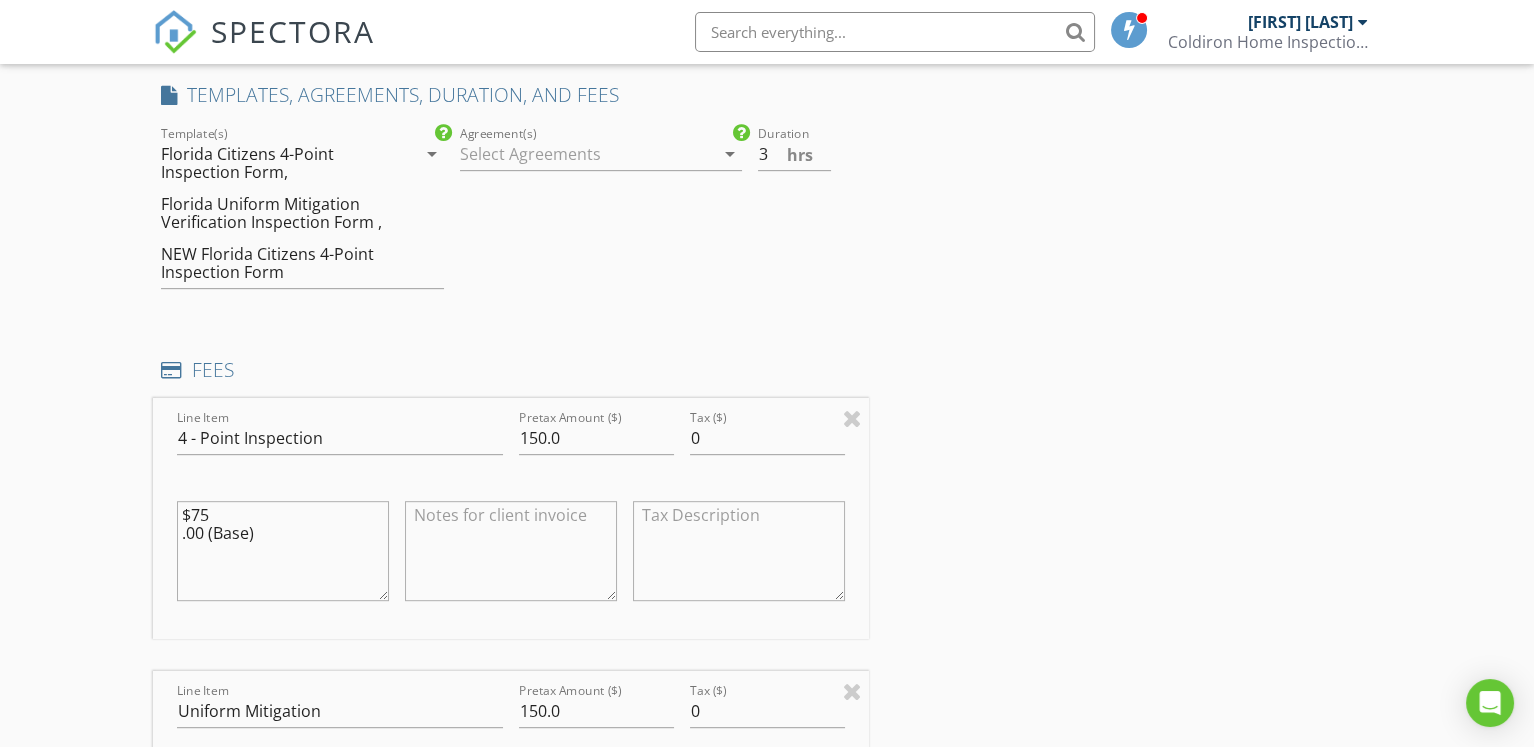click at bounding box center [587, 154] 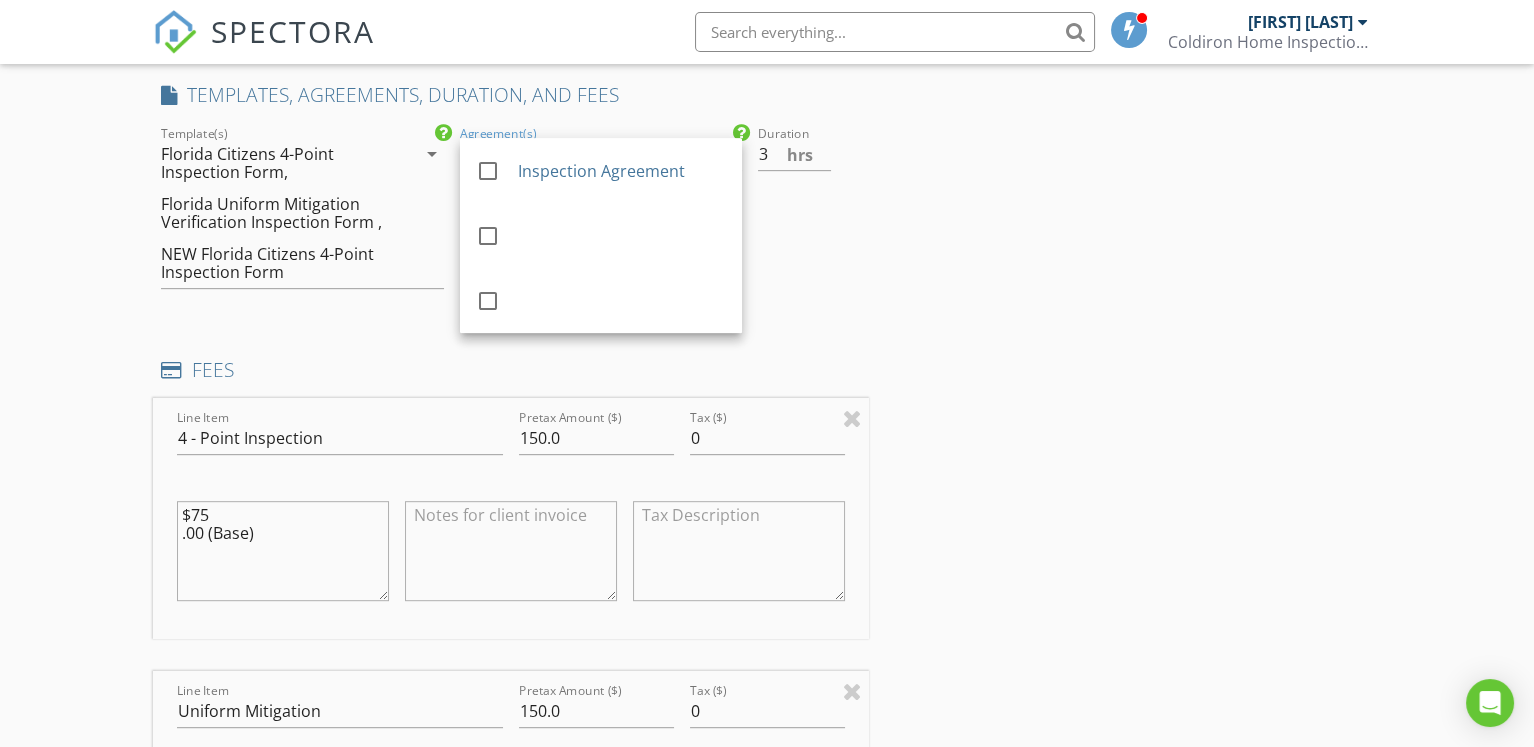 click on "Duration 3 hrs" at bounding box center (809, 215) 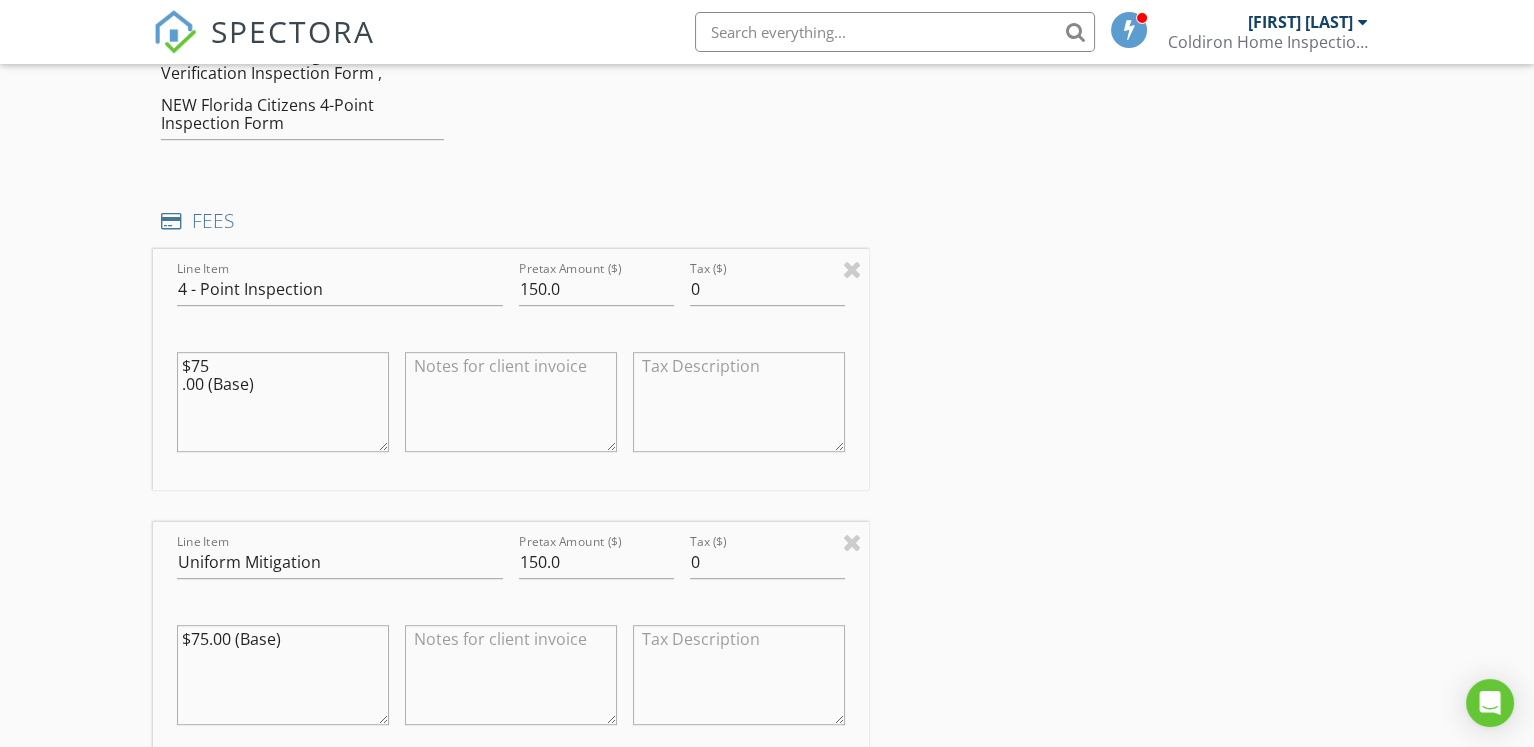 scroll, scrollTop: 1770, scrollLeft: 0, axis: vertical 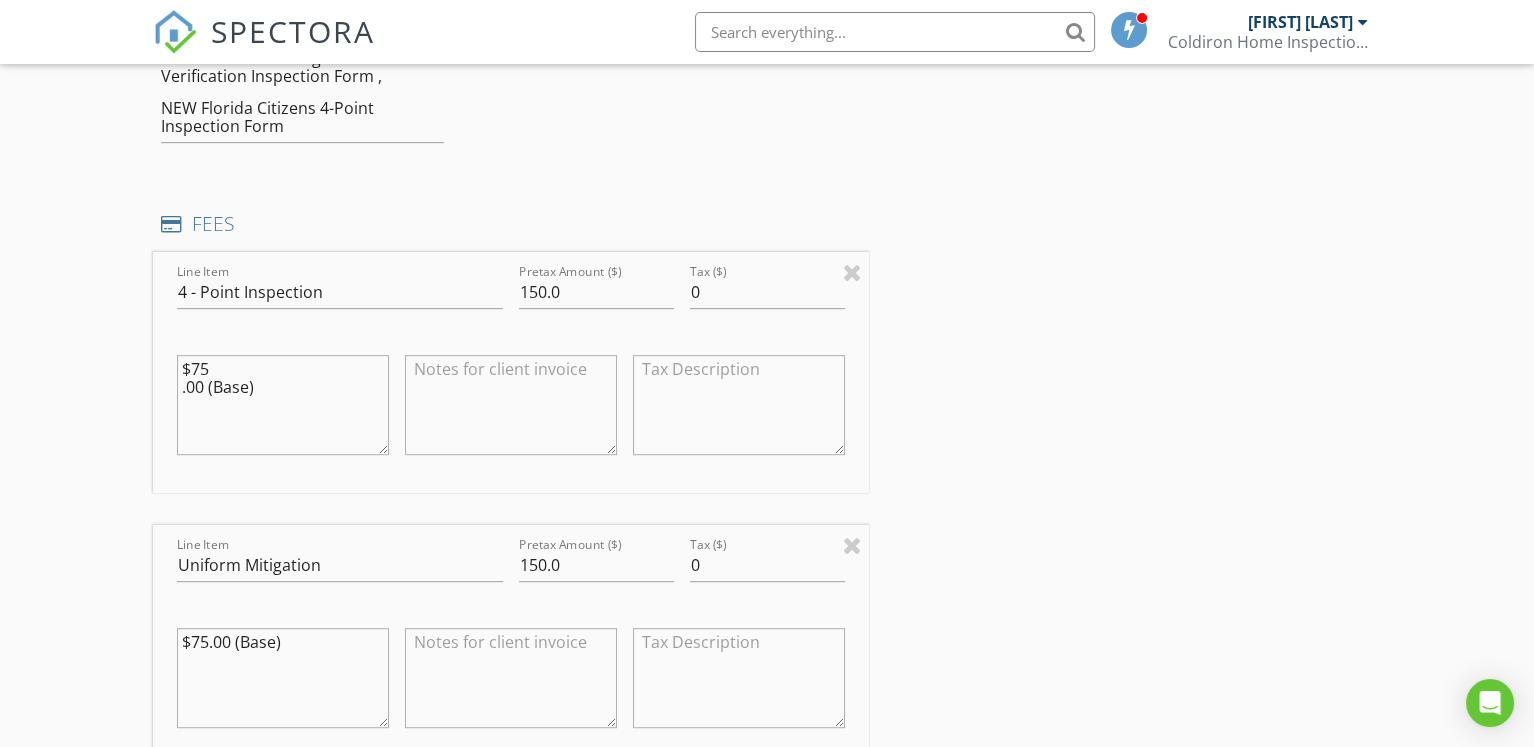 click on "$75
.00 (Base)" at bounding box center [283, 405] 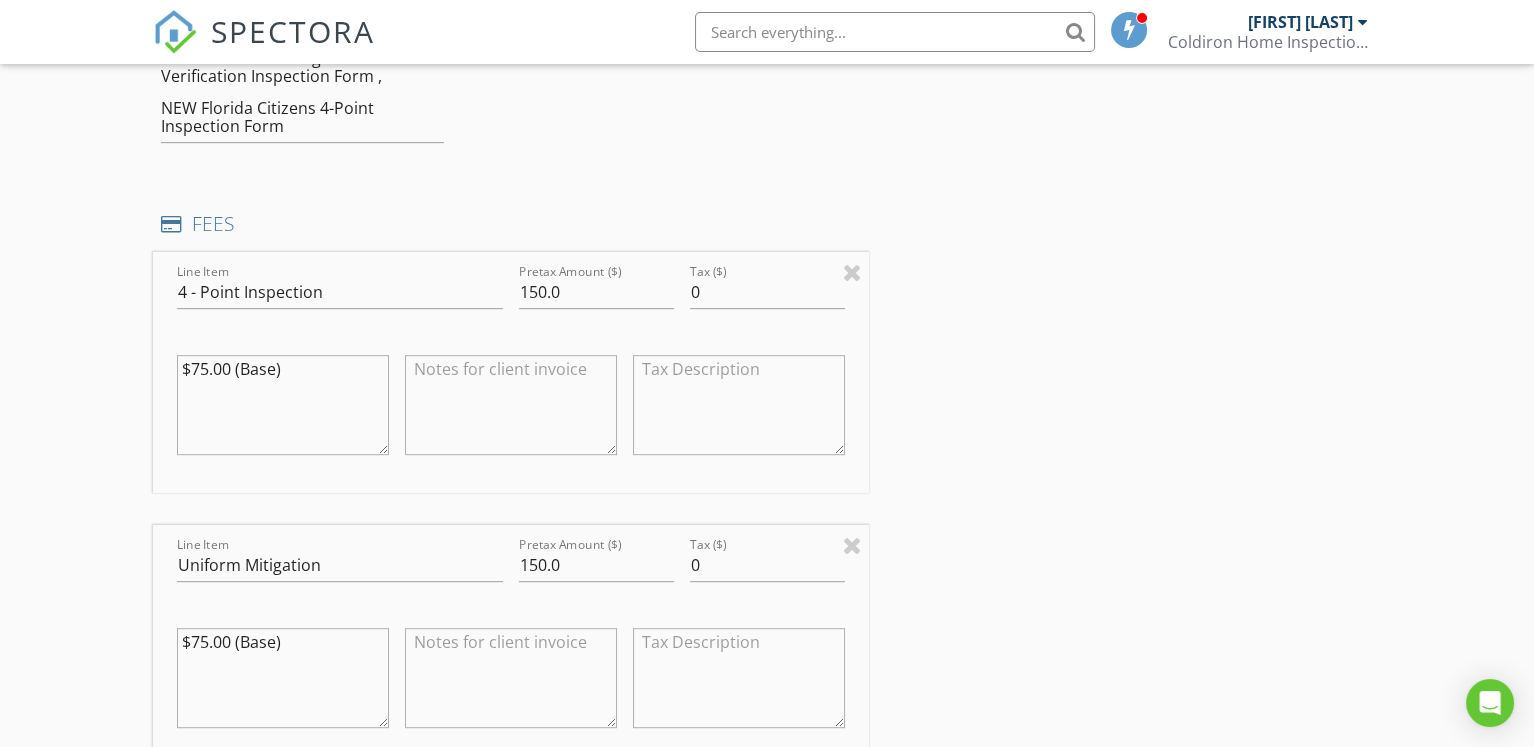 type on "$75.00 (Base)" 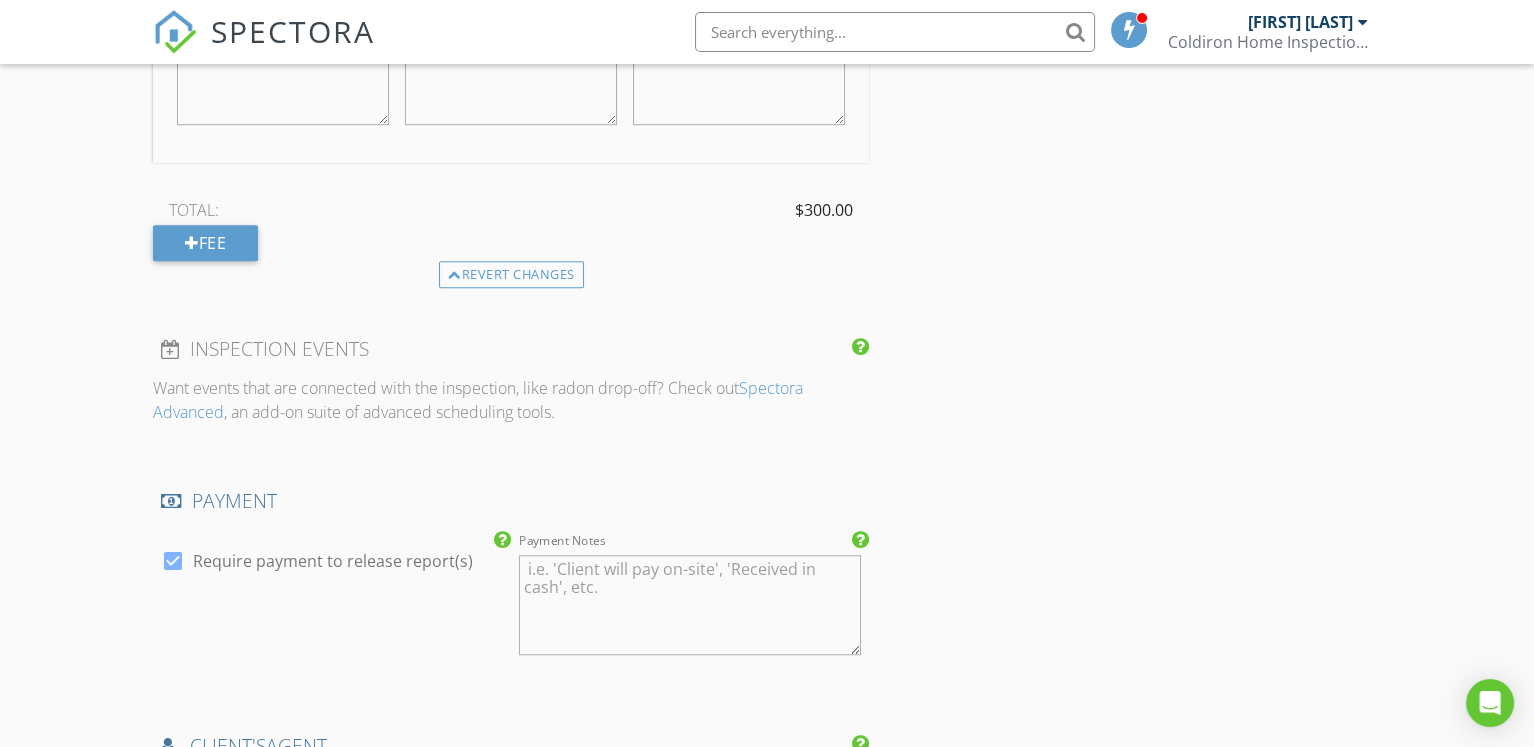 scroll, scrollTop: 2374, scrollLeft: 0, axis: vertical 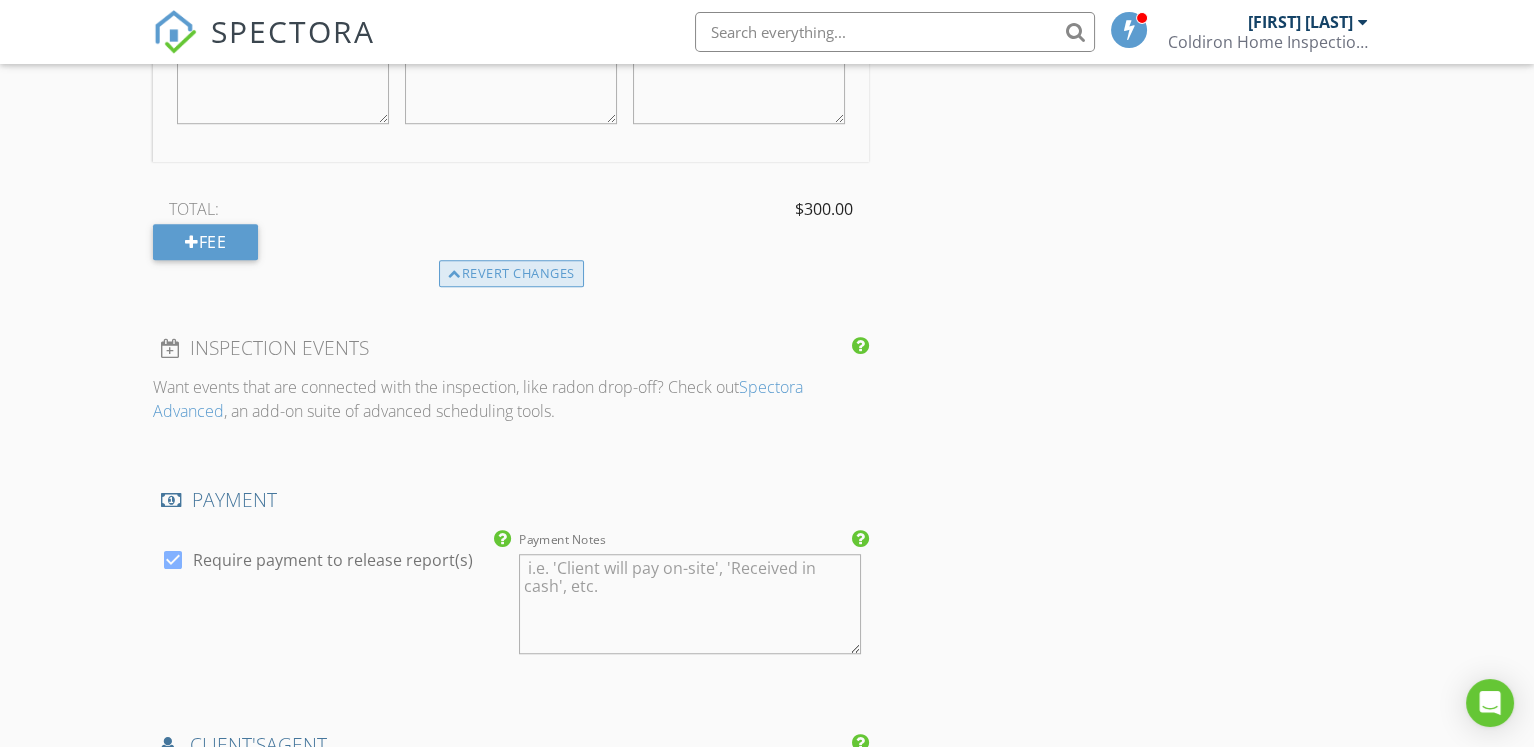 click on "Revert changes" at bounding box center [511, 274] 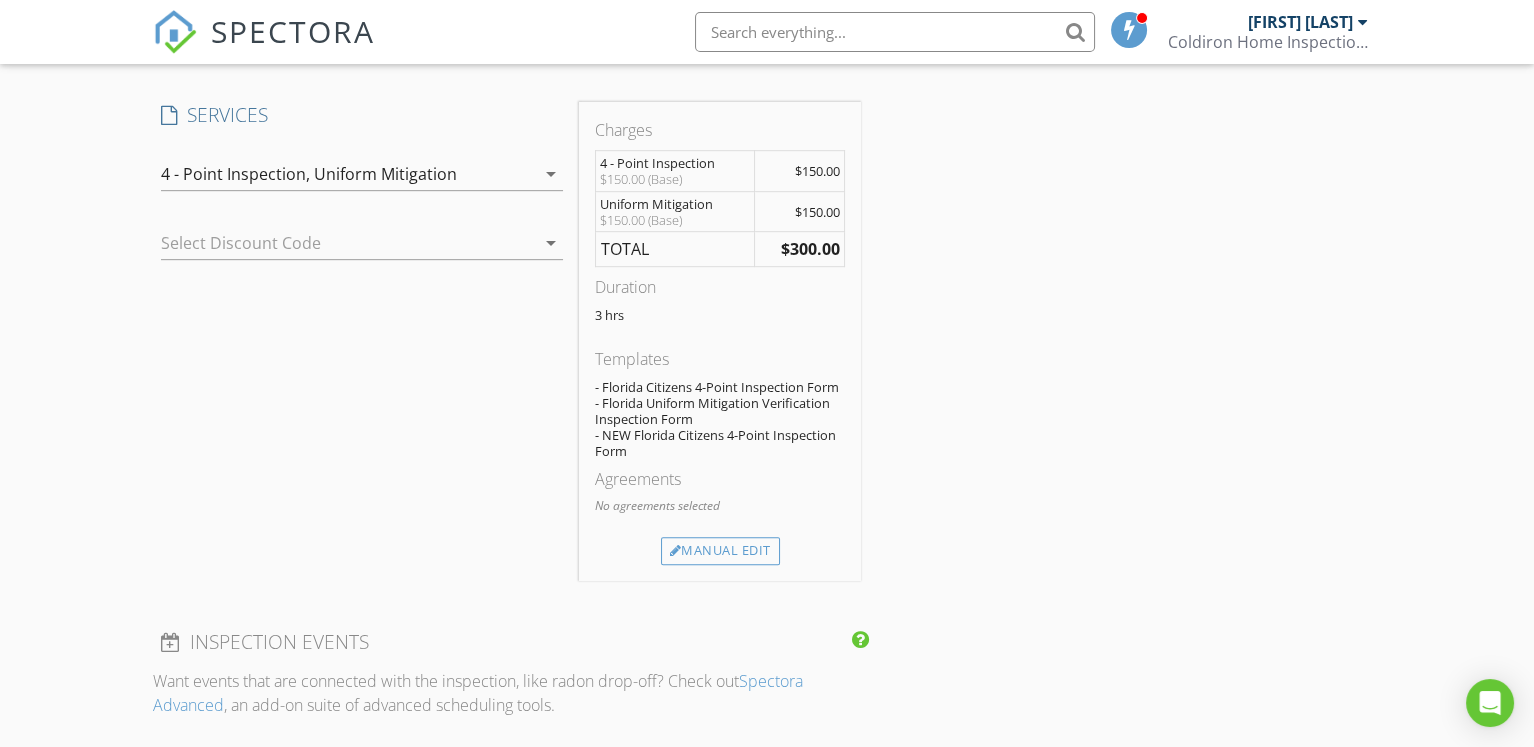 scroll, scrollTop: 1603, scrollLeft: 0, axis: vertical 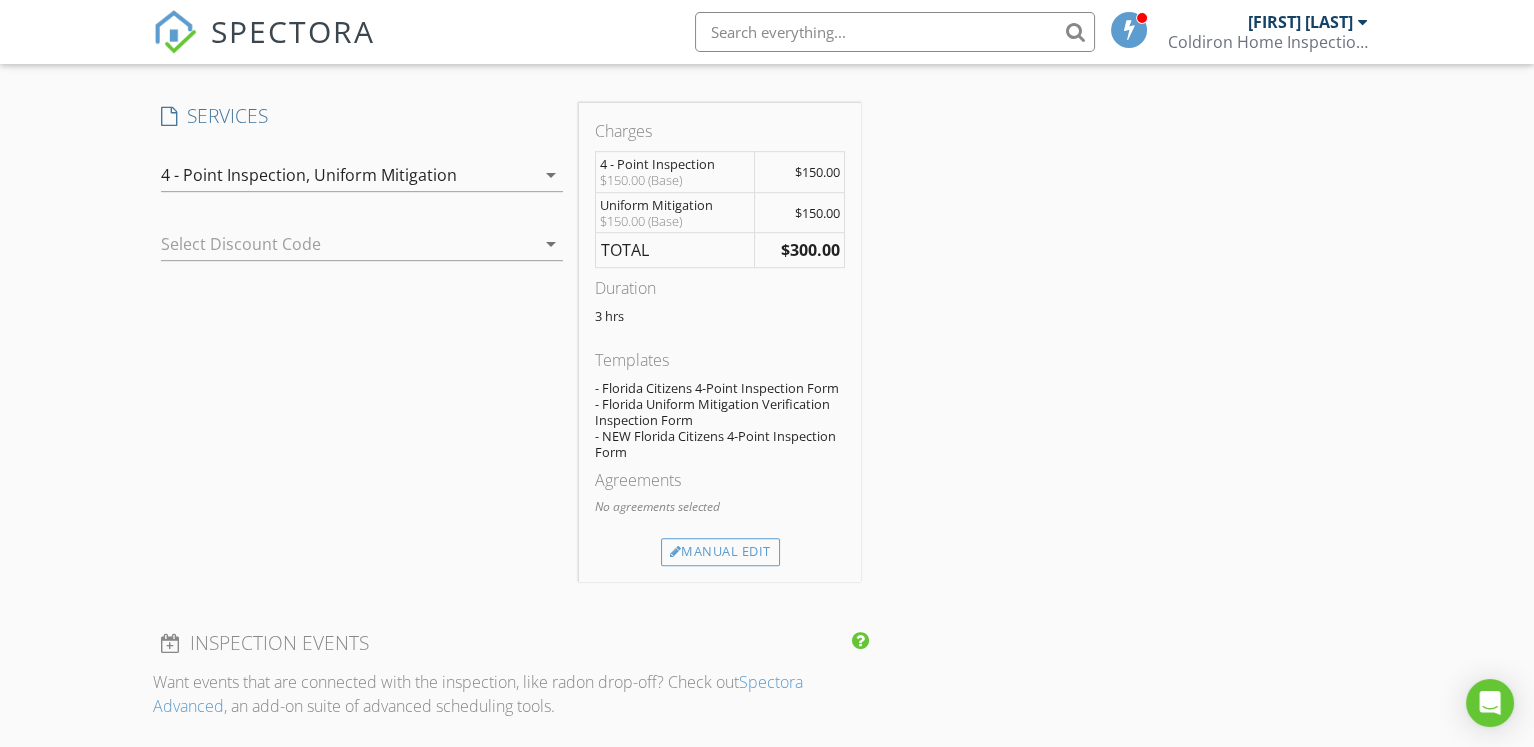 click on "4 - Point Inspection,  Uniform Mitigation" at bounding box center (348, 175) 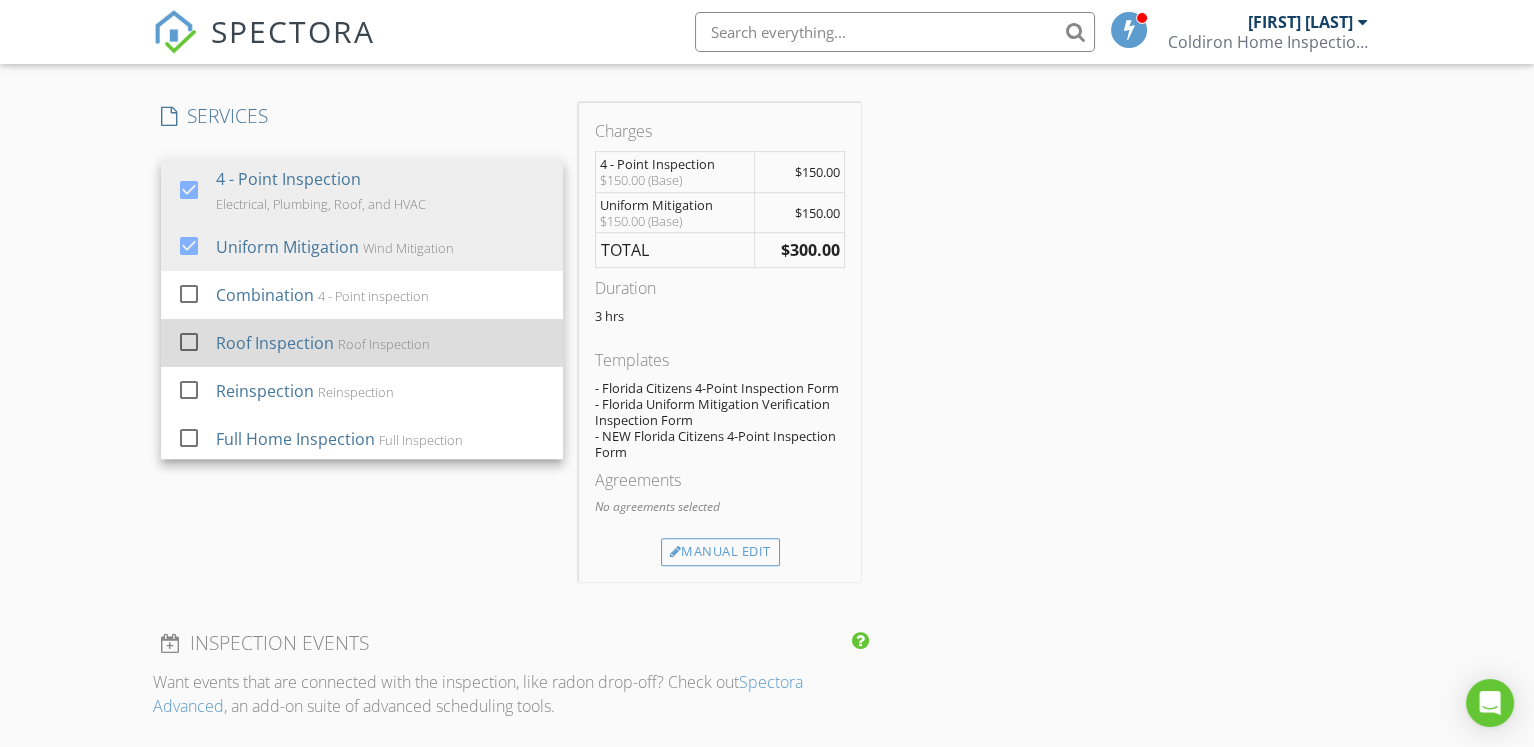 scroll, scrollTop: 4, scrollLeft: 0, axis: vertical 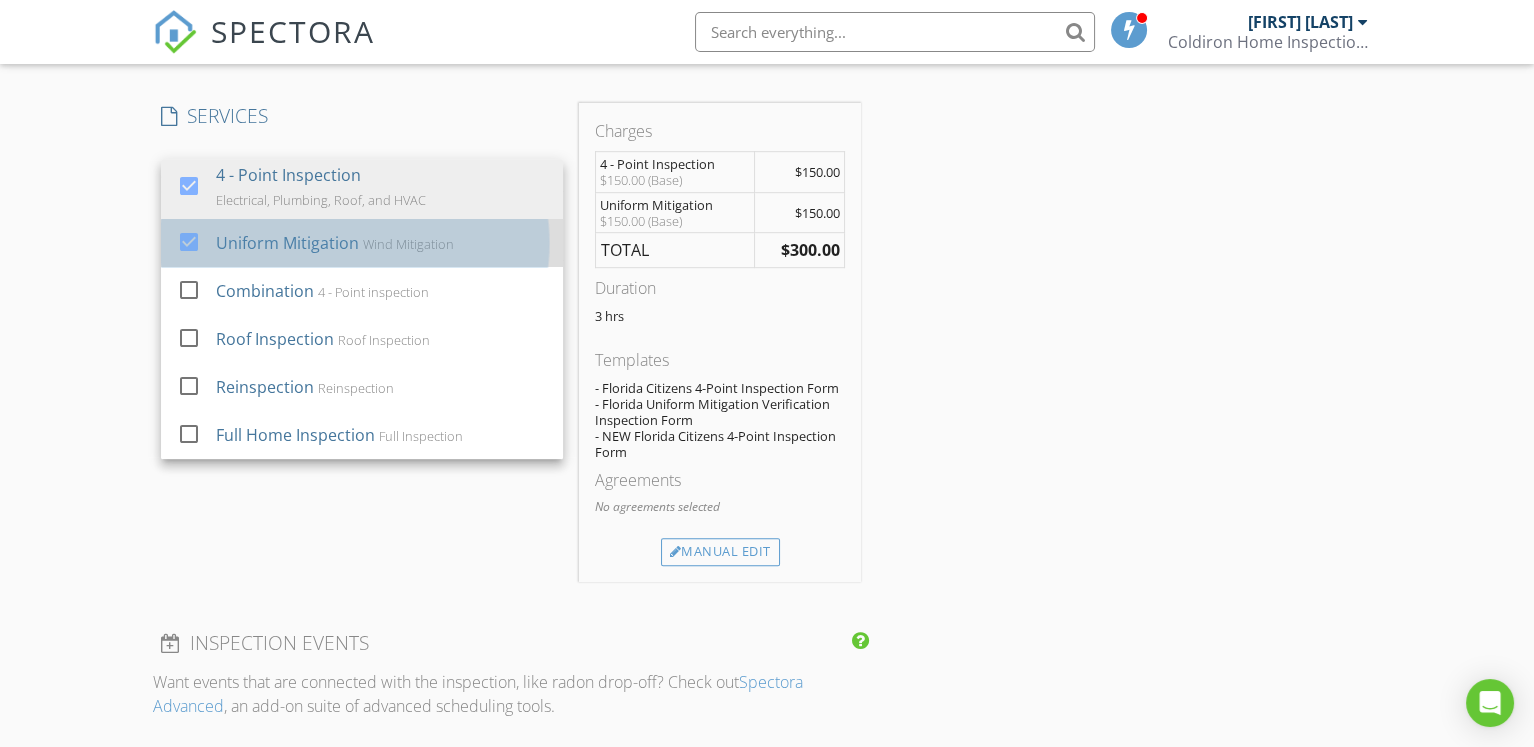 click on "Uniform Mitigation   Wind Mitigation" at bounding box center [381, 243] 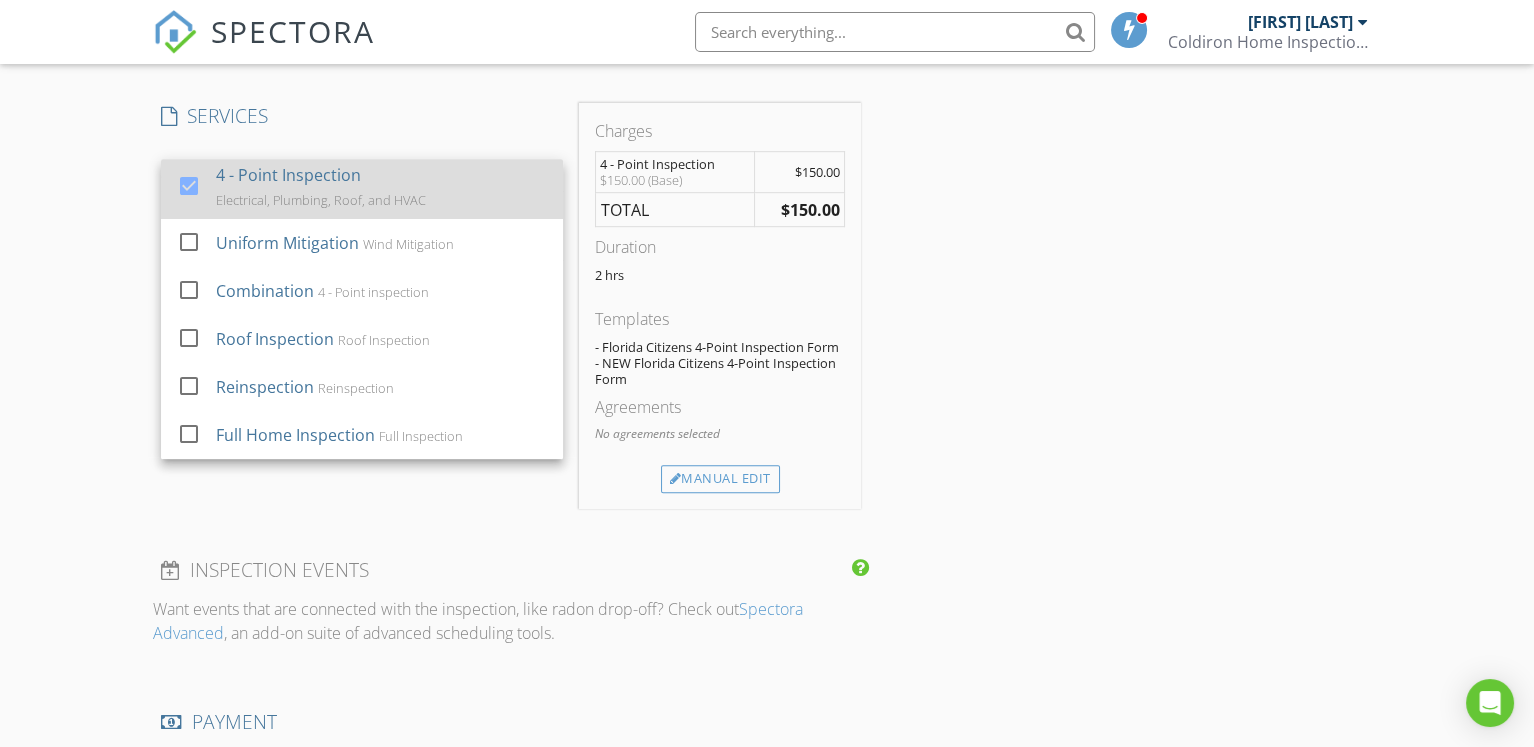 click on "Electrical, Plumbing, Roof, and HVAC" at bounding box center [321, 200] 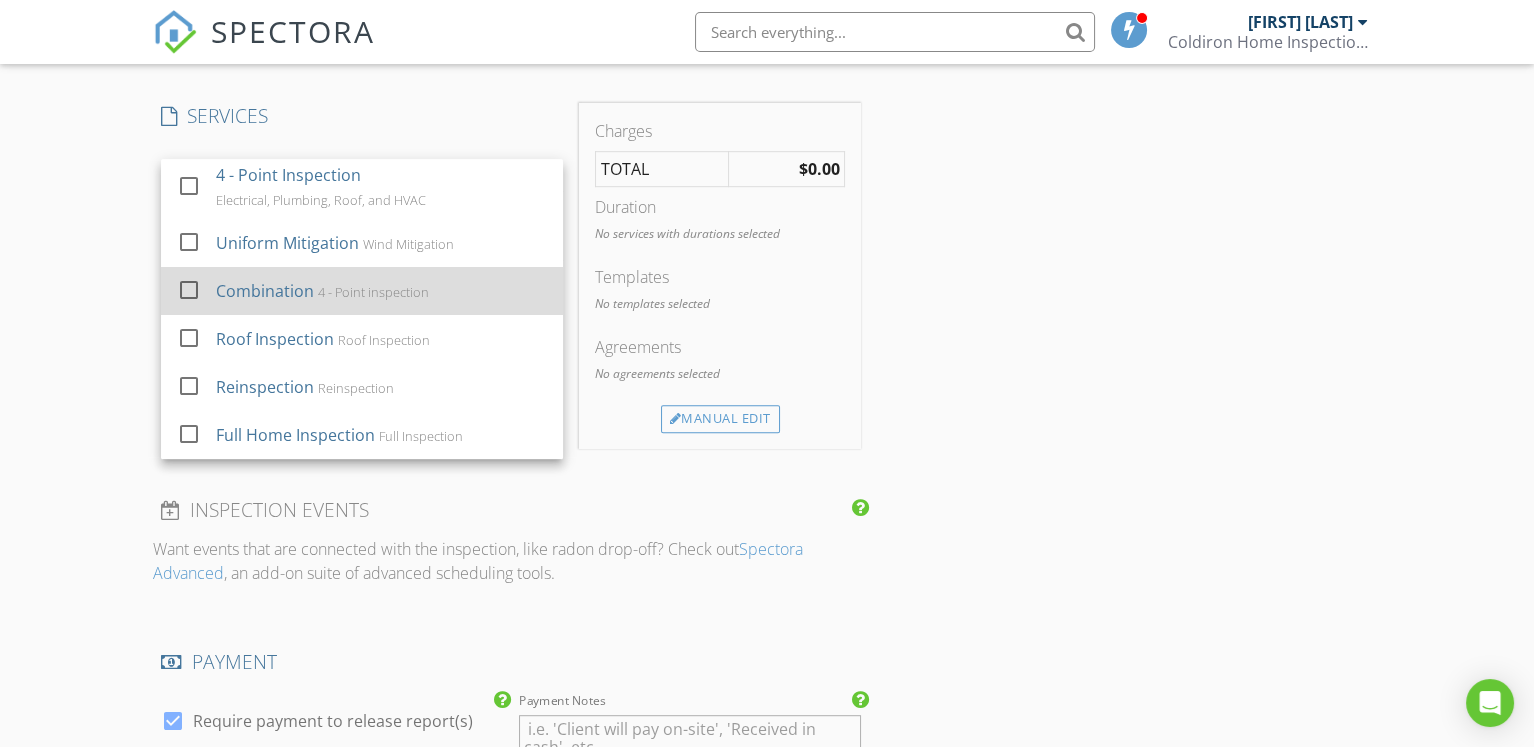 click on "Combination   4 - Point inspection" at bounding box center (381, 291) 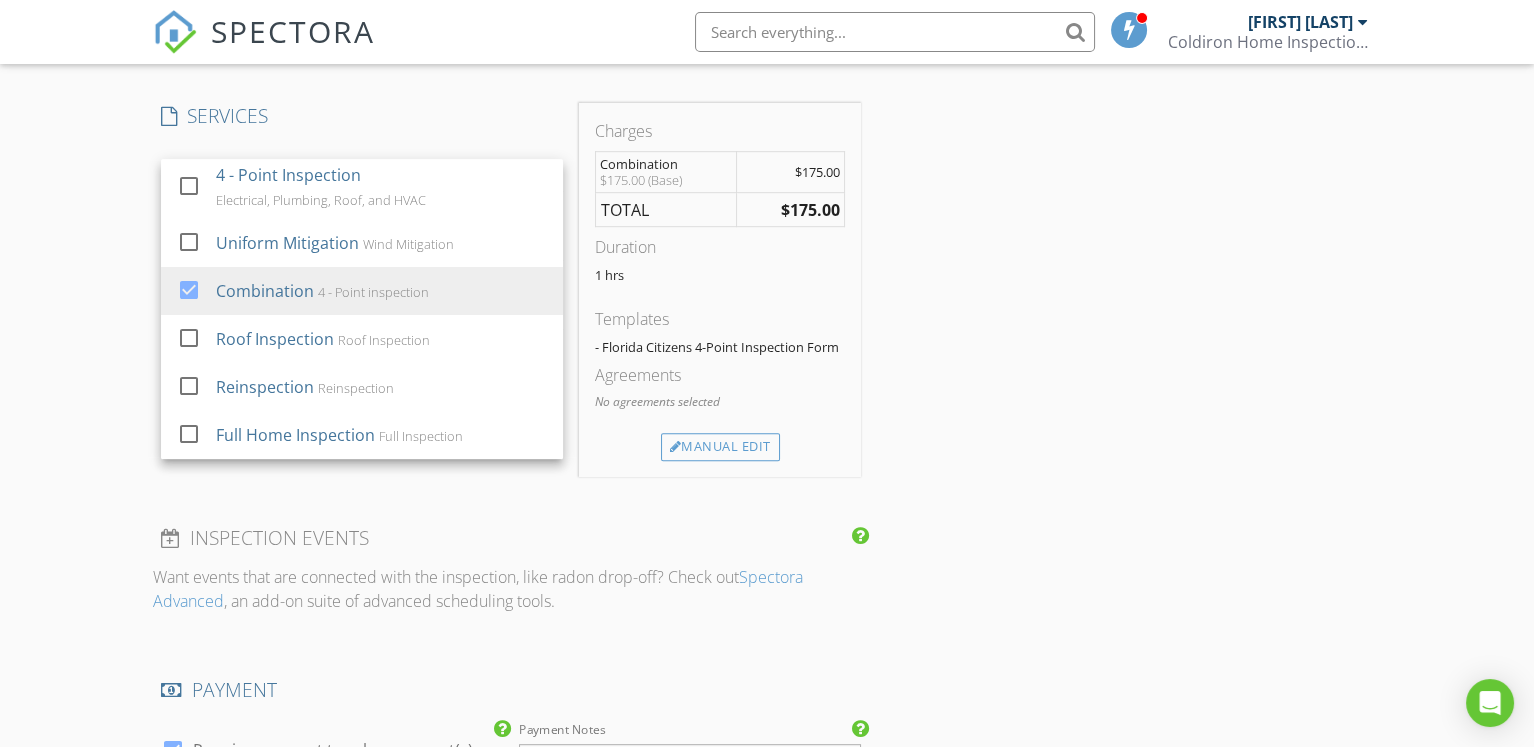 click on "INSPECTOR(S)
check_box   Christopher Coldiron   PRIMARY   Christopher Coldiron arrow_drop_down   check_box_outline_blank Christopher Coldiron specifically requested
Date/Time
08/07/2025 10:00 AM
Location
Address Search       Address 1707 Azalea Dr   Unit   City Jacksonville Beach   State FL   Zip 32250   County Duval     Square Feet 1600   Year Built 1978   Foundation arrow_drop_down     Christopher Coldiron     57.2 miles     (an hour)
client
check_box Enable Client CC email for this inspection   Client Search     check_box_outline_blank Client is a Company/Organization     First Name ED   Last Name Porter   Email   CC Email   Phone 904-591-1263           Notes   Private Notes
ADD ADDITIONAL client
SERVICES
check_box_outline_blank   4 - Point Inspection       check_box" at bounding box center (766, 360) 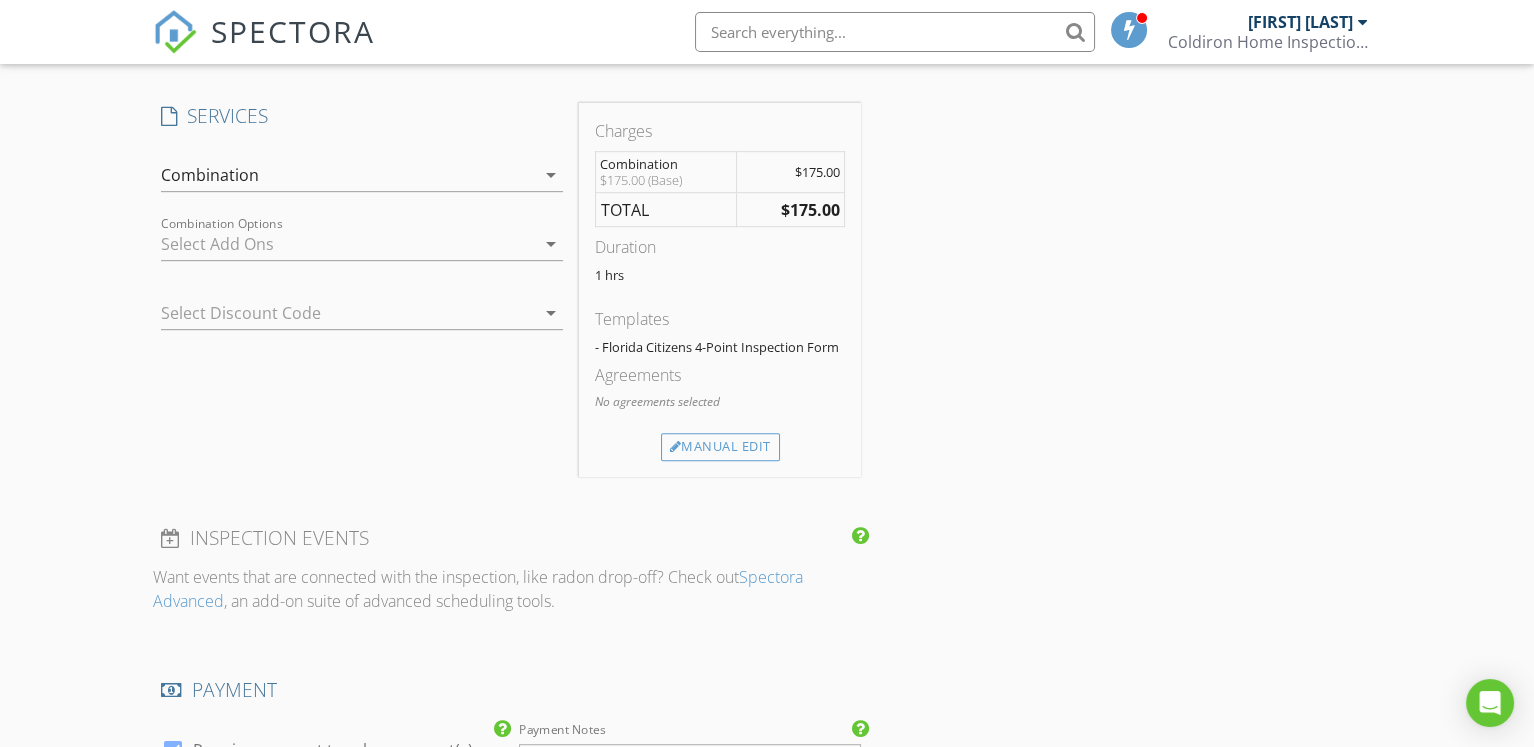 click at bounding box center (348, 244) 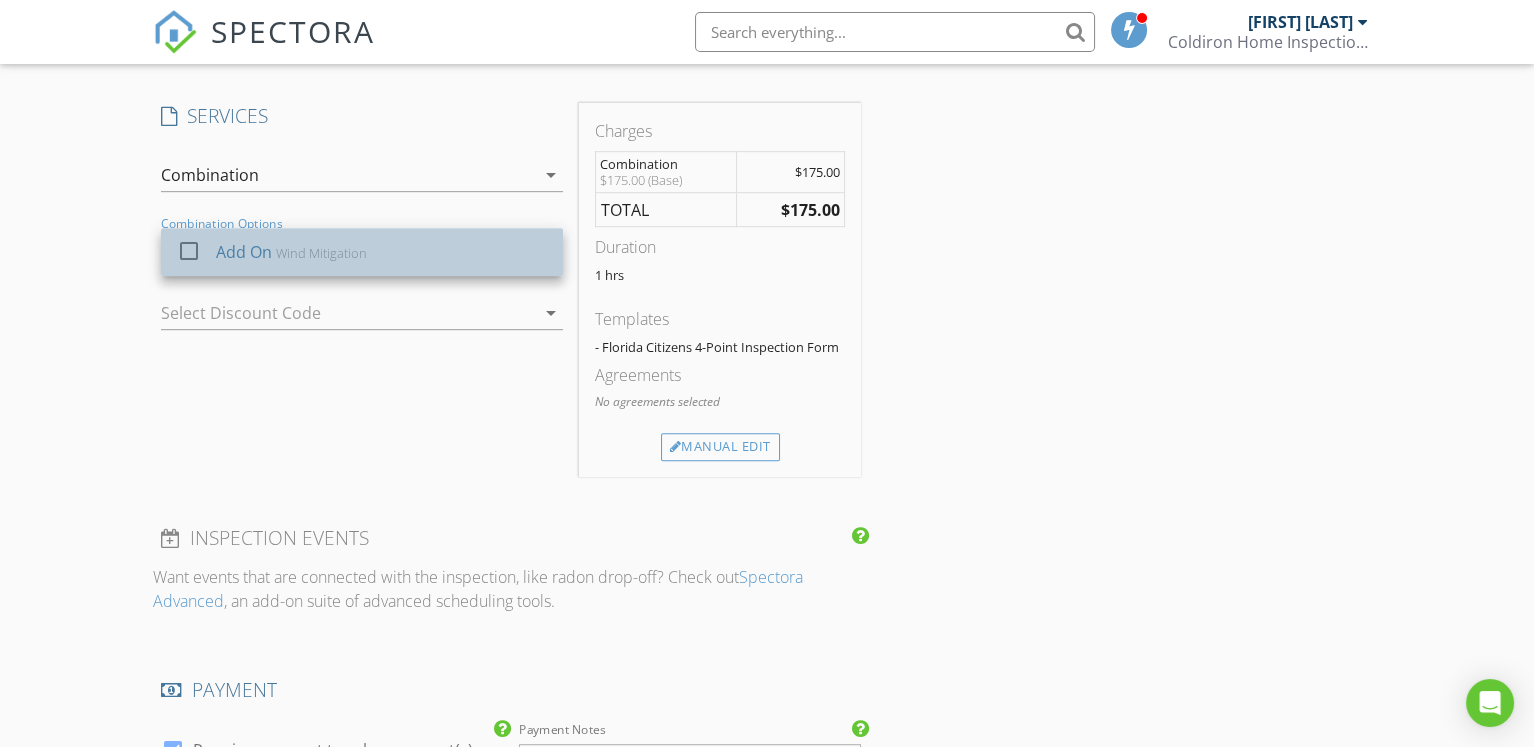 click on "Wind Mitigation" at bounding box center (321, 253) 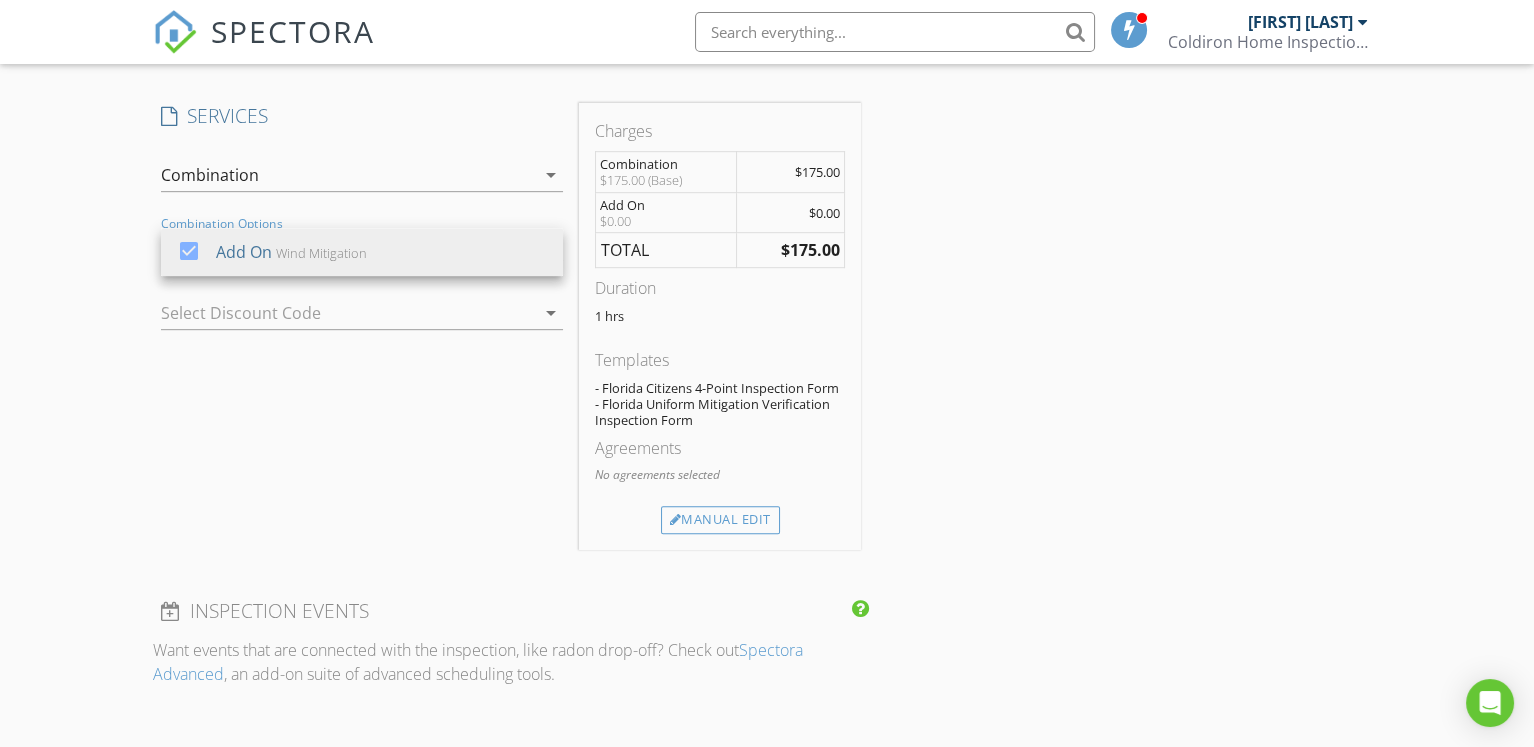 click on "SERVICES
check_box_outline_blank   4 - Point Inspection   Electrical, Plumbing, Roof, and HVAC check_box_outline_blank   Uniform Mitigation   Wind Mitigation check_box   Combination   4 - Point inspection check_box_outline_blank   Roof Inspection   Roof Inspection check_box_outline_blank   Reinspection   Reinspection check_box_outline_blank   Full Home Inspection   Full Inspection Combination arrow_drop_down   check_box   Add On   Wind Mitigation Combination Options Add On arrow_drop_down   Select Discount Code arrow_drop_down" at bounding box center [362, 326] 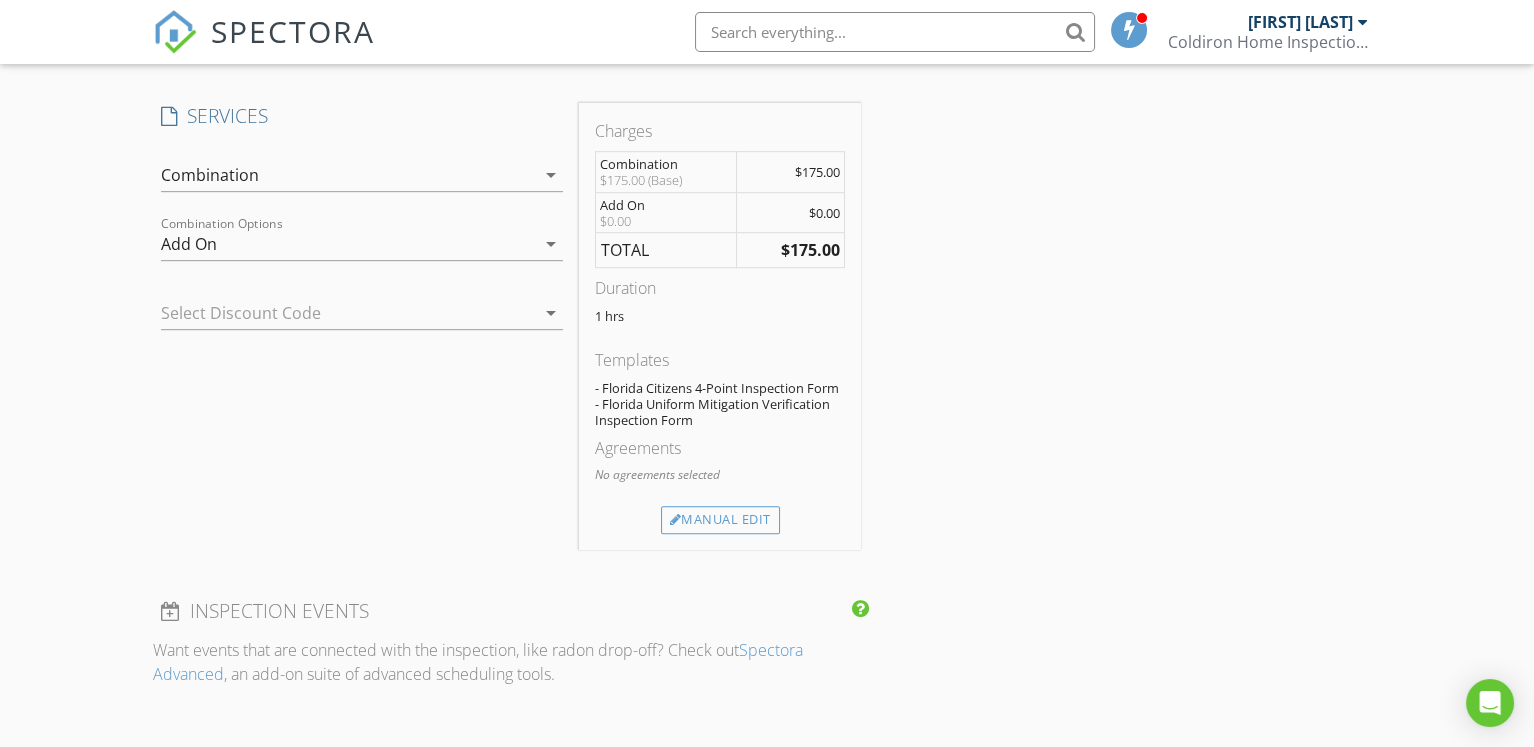 click at bounding box center [362, 206] 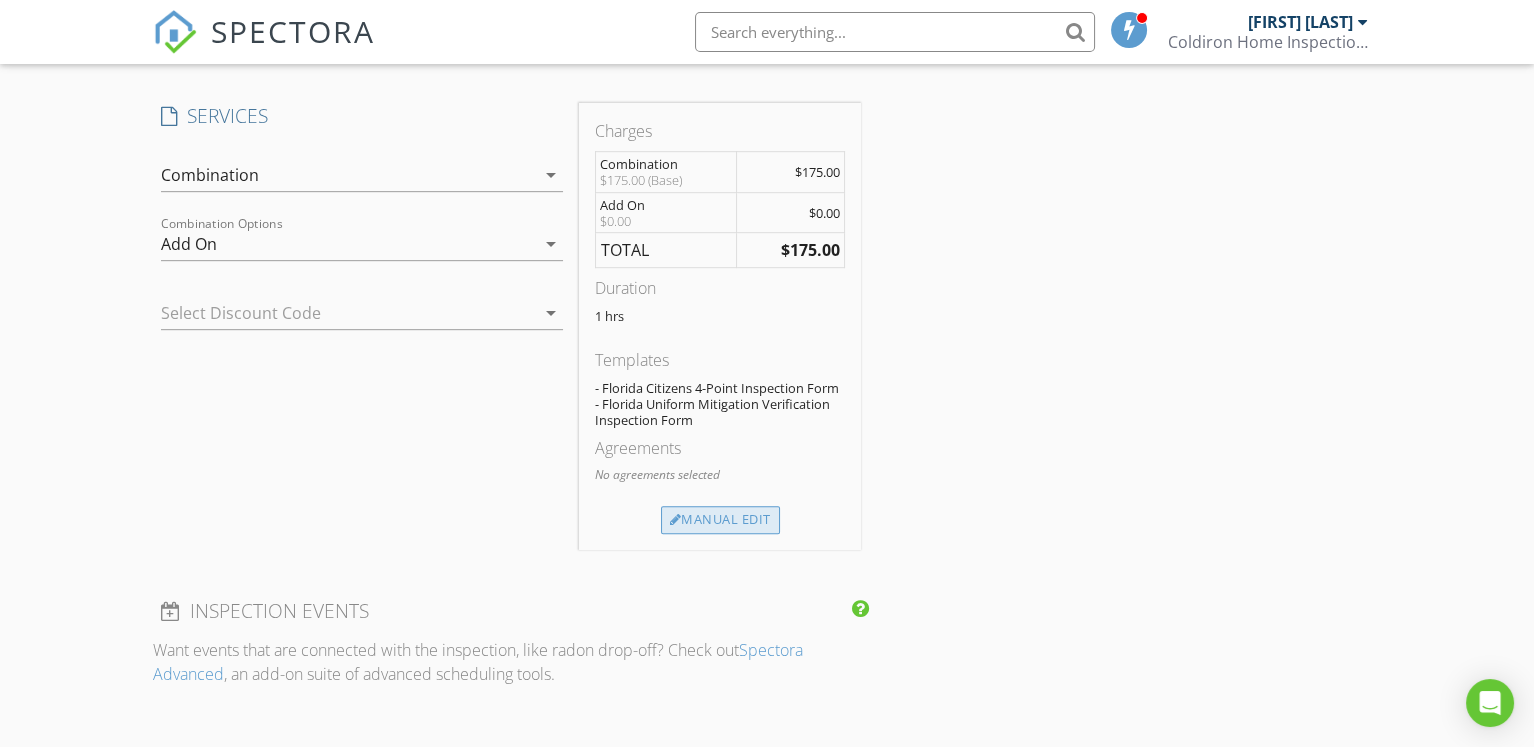 click on "Manual Edit" at bounding box center [720, 520] 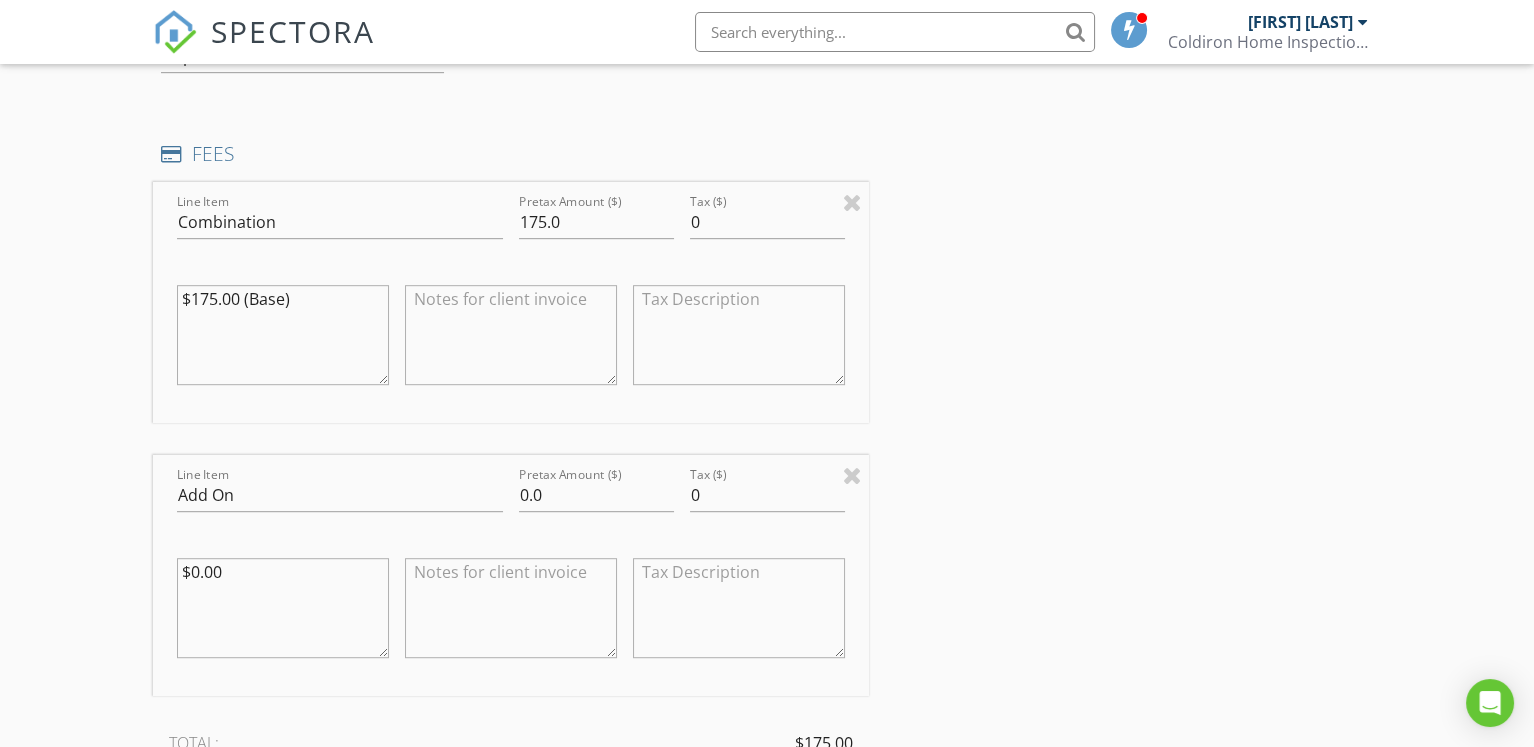 scroll, scrollTop: 1842, scrollLeft: 0, axis: vertical 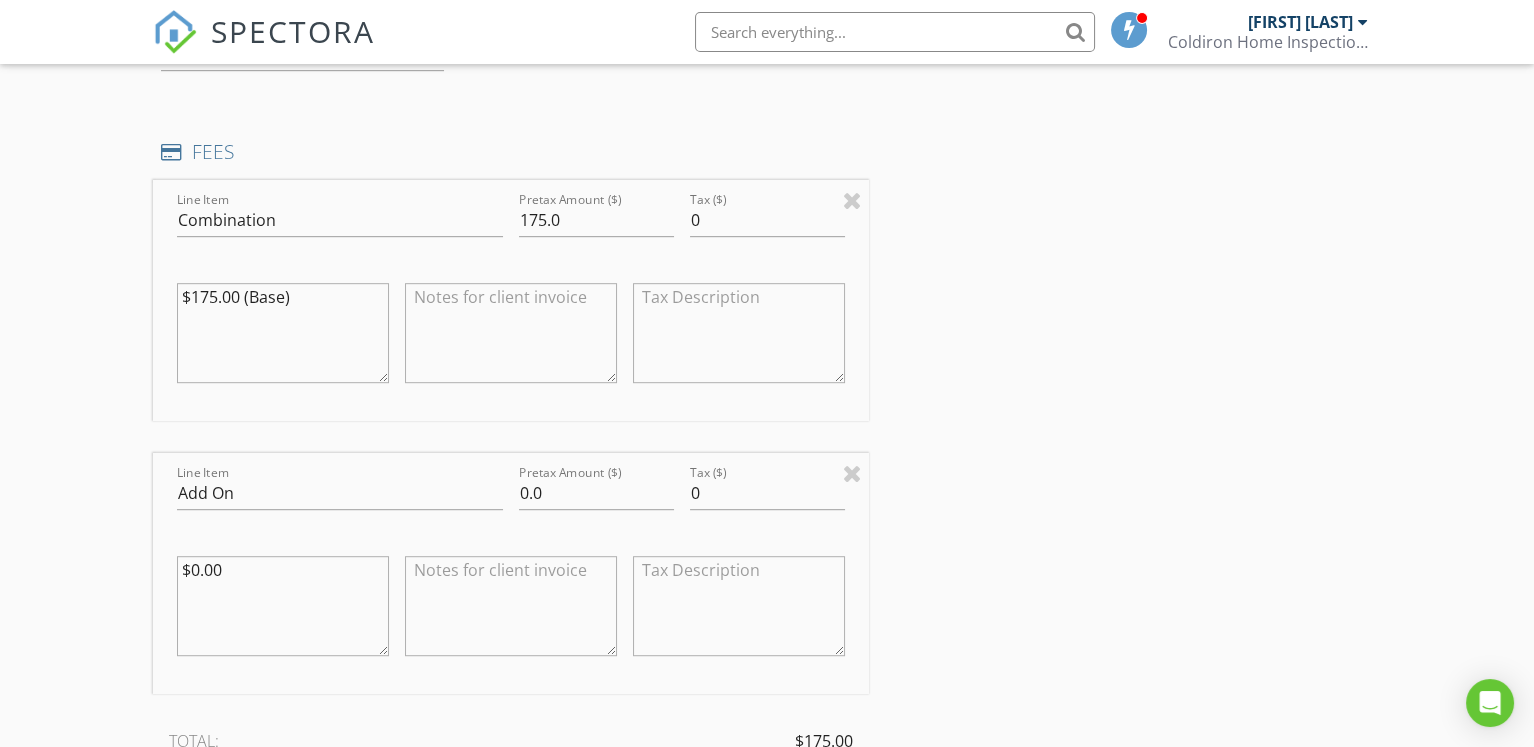 click on "$175.00 (Base)" at bounding box center [283, 333] 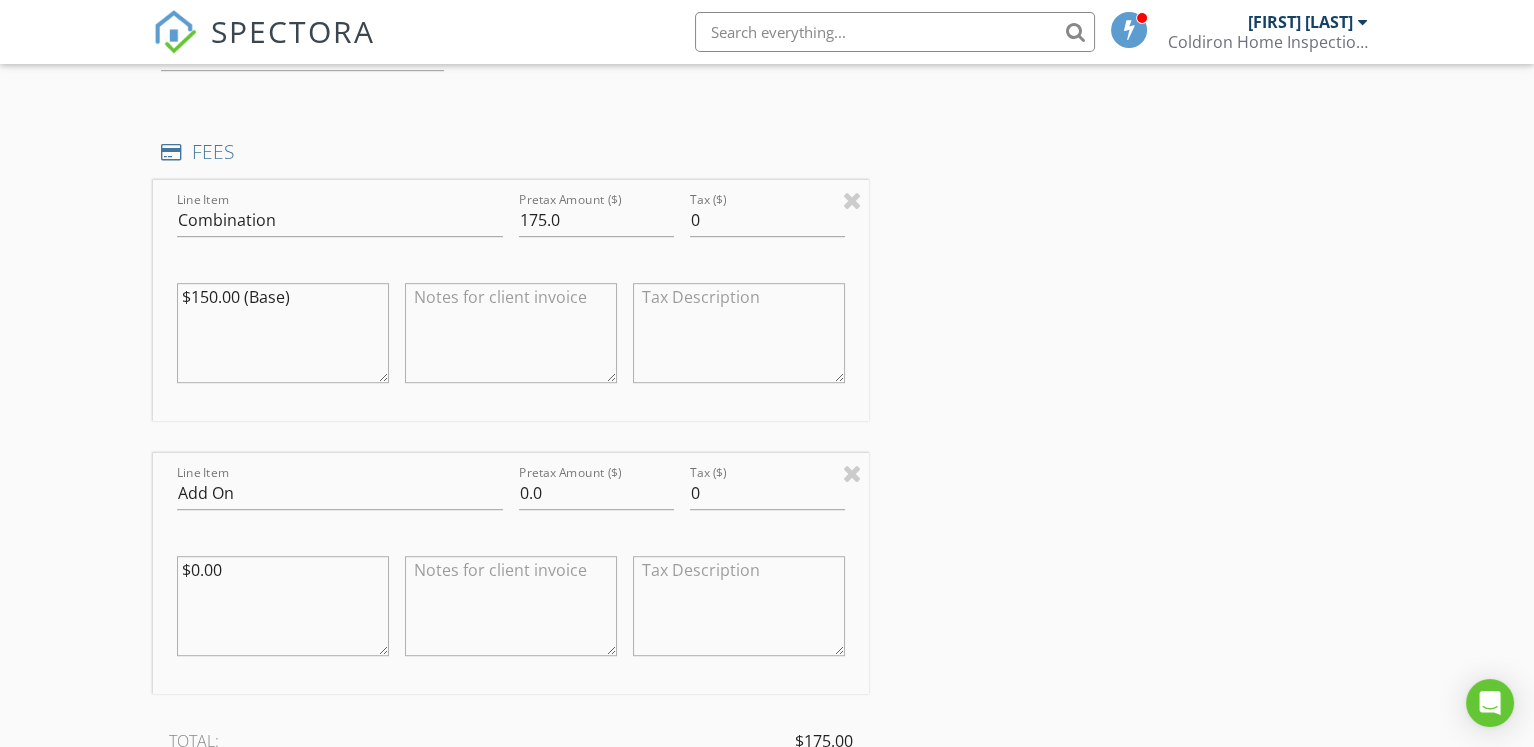 type on "$150.00 (Base)" 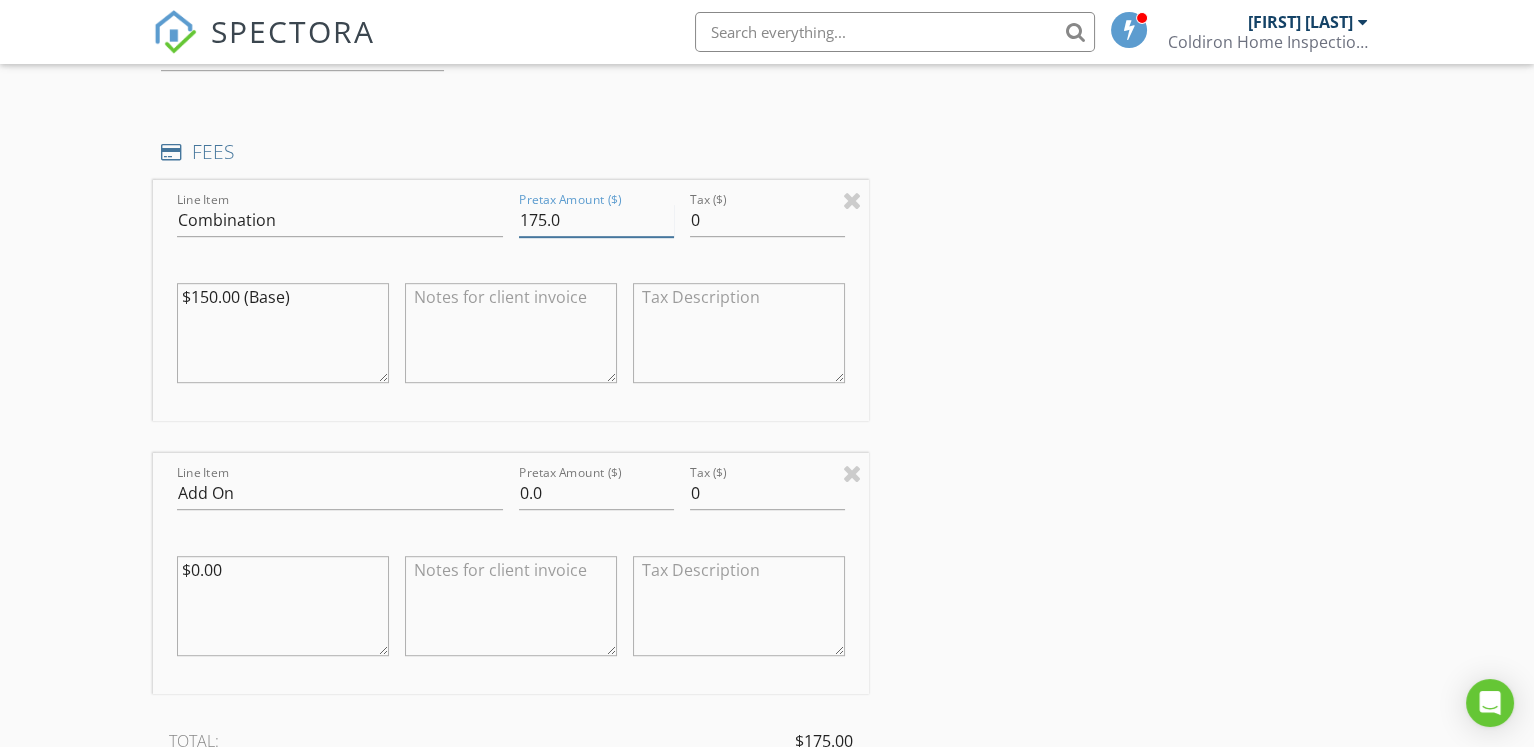 click on "175.0" at bounding box center (596, 220) 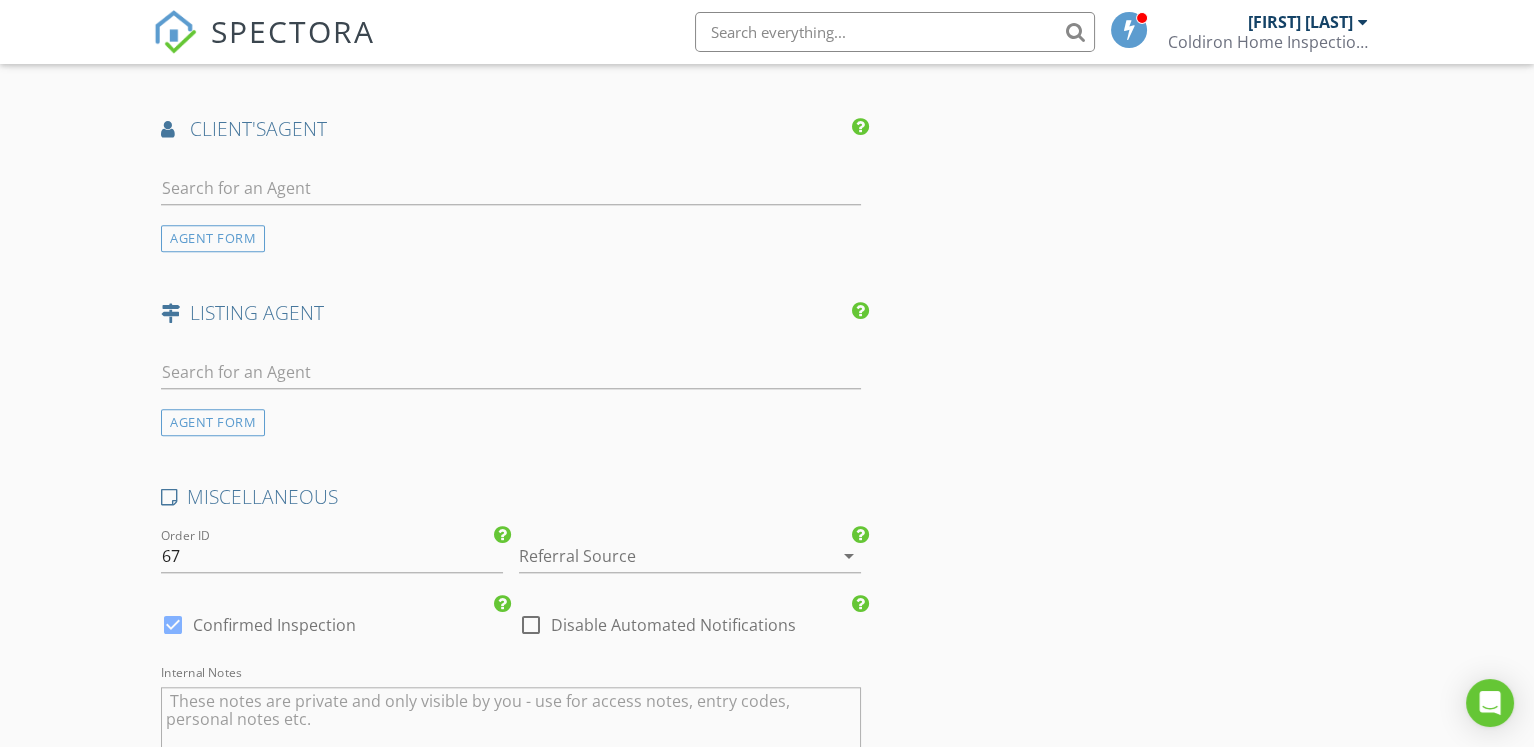 scroll, scrollTop: 3590, scrollLeft: 0, axis: vertical 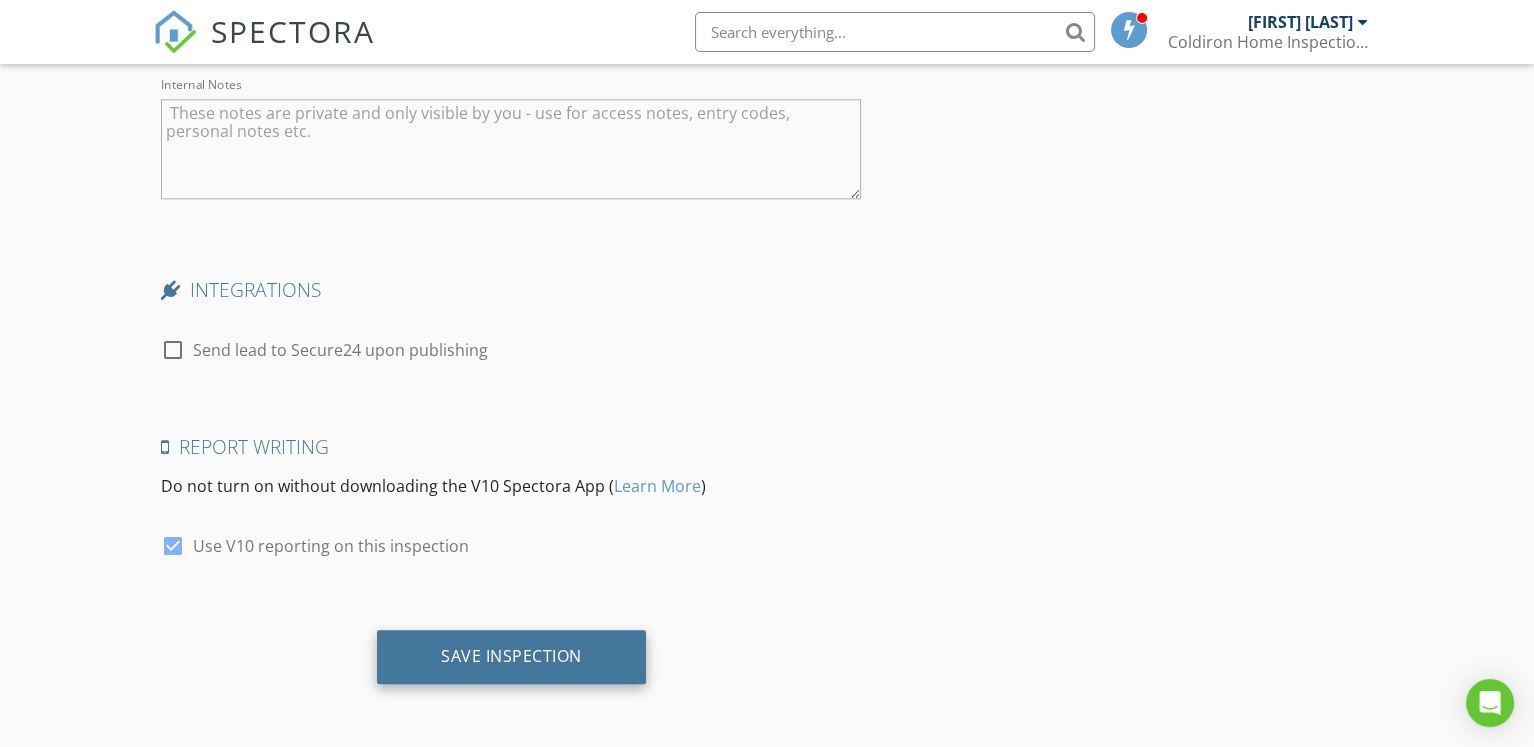 type on "150.0" 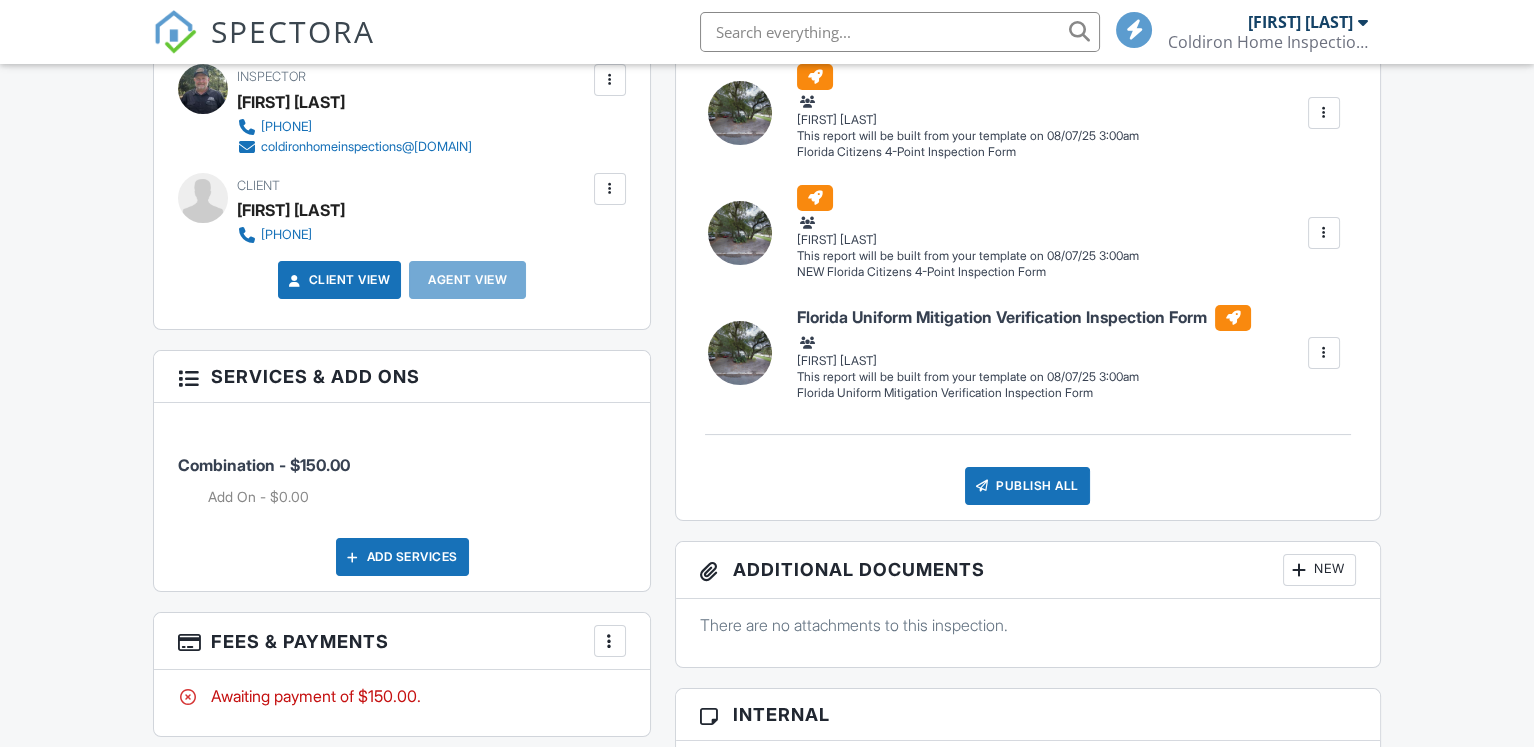 scroll, scrollTop: 804, scrollLeft: 0, axis: vertical 